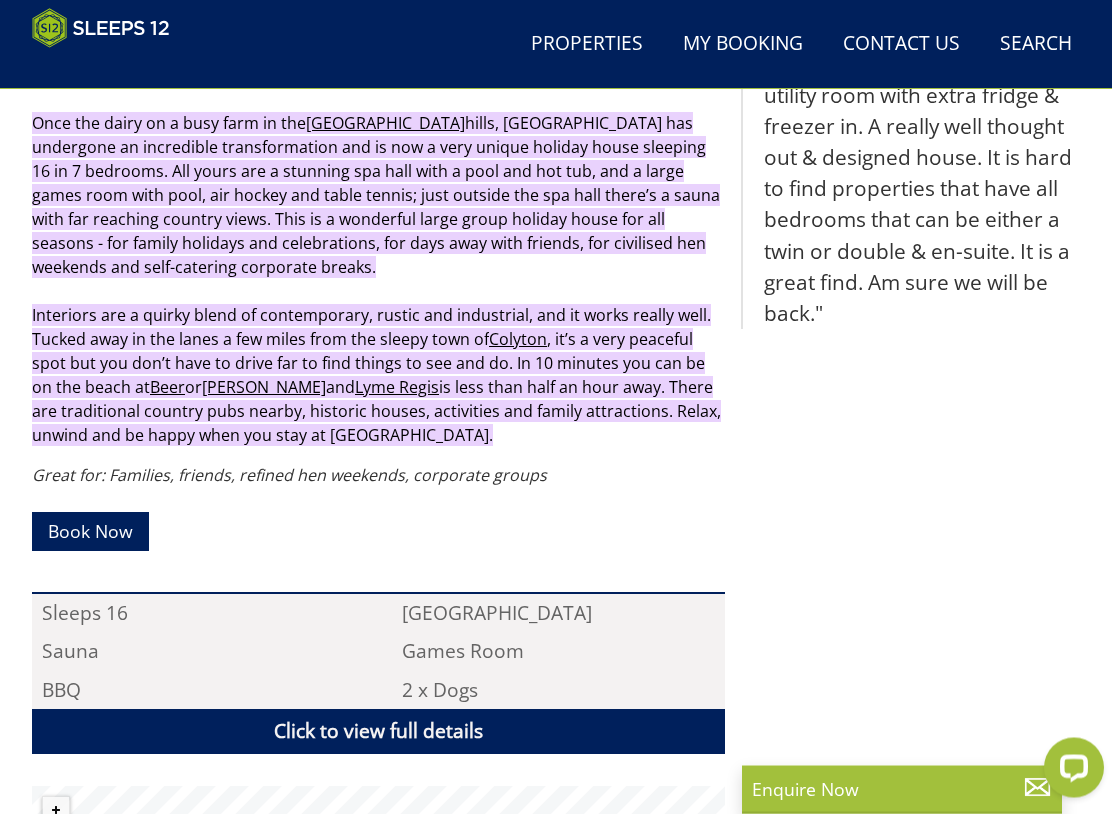 scroll, scrollTop: 0, scrollLeft: 0, axis: both 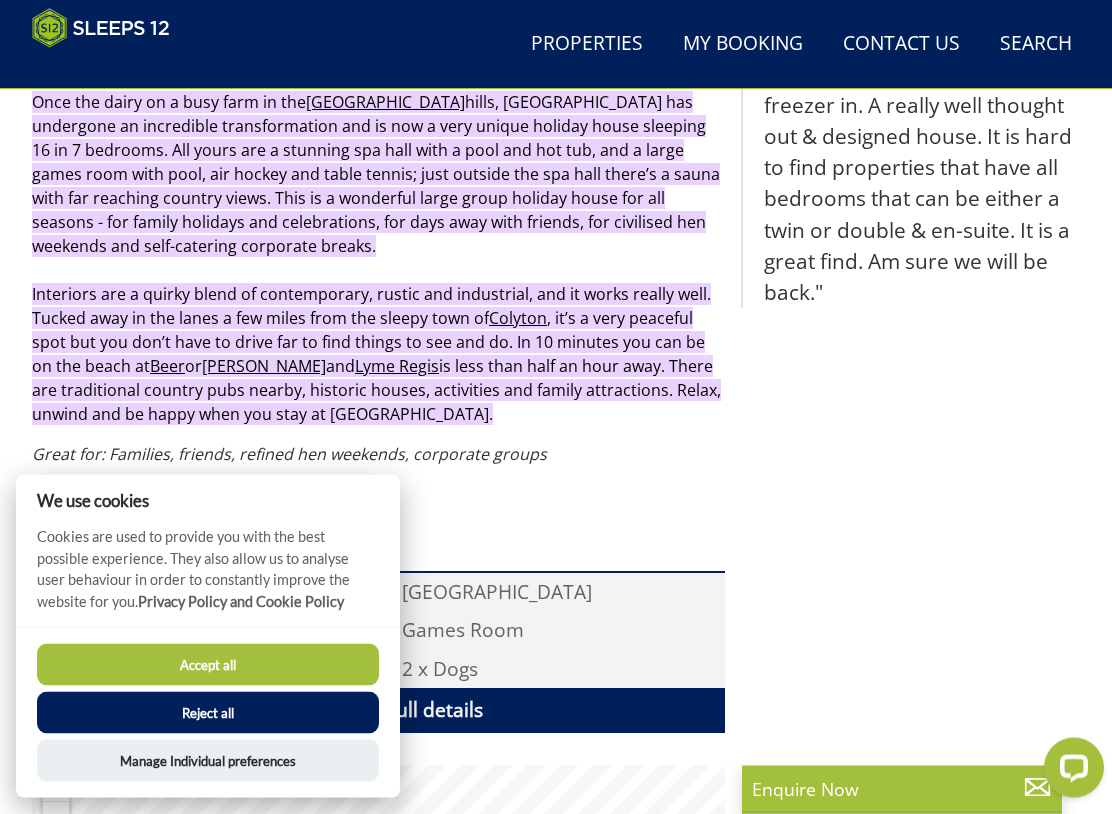 click on "Accept all" at bounding box center [208, 665] 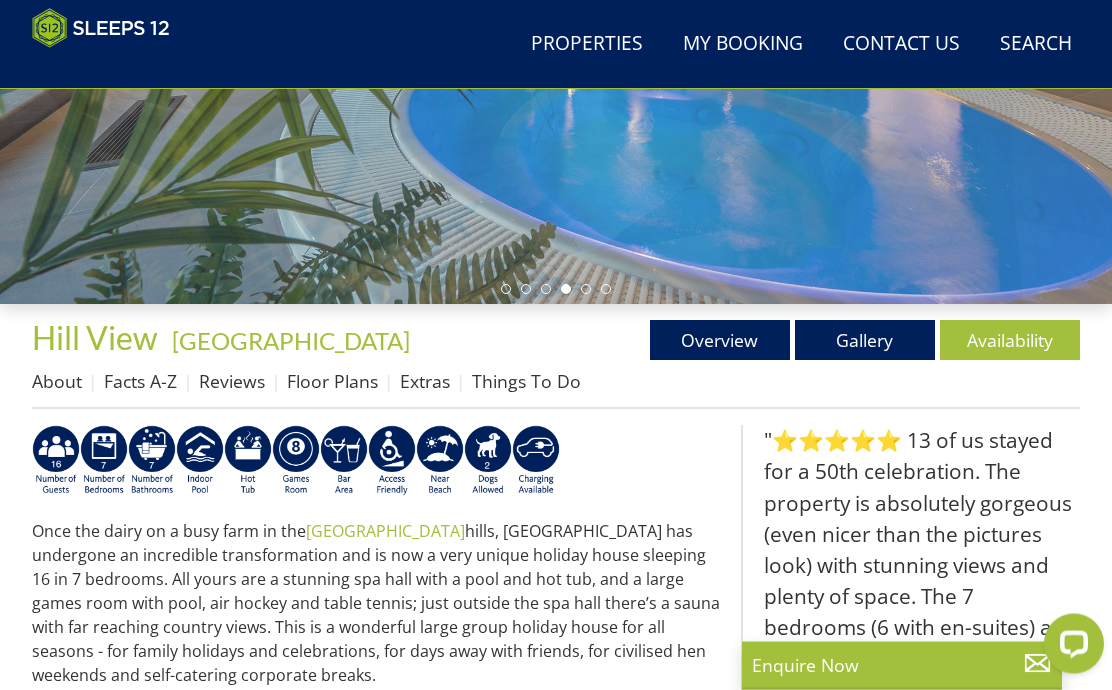scroll, scrollTop: 452, scrollLeft: 0, axis: vertical 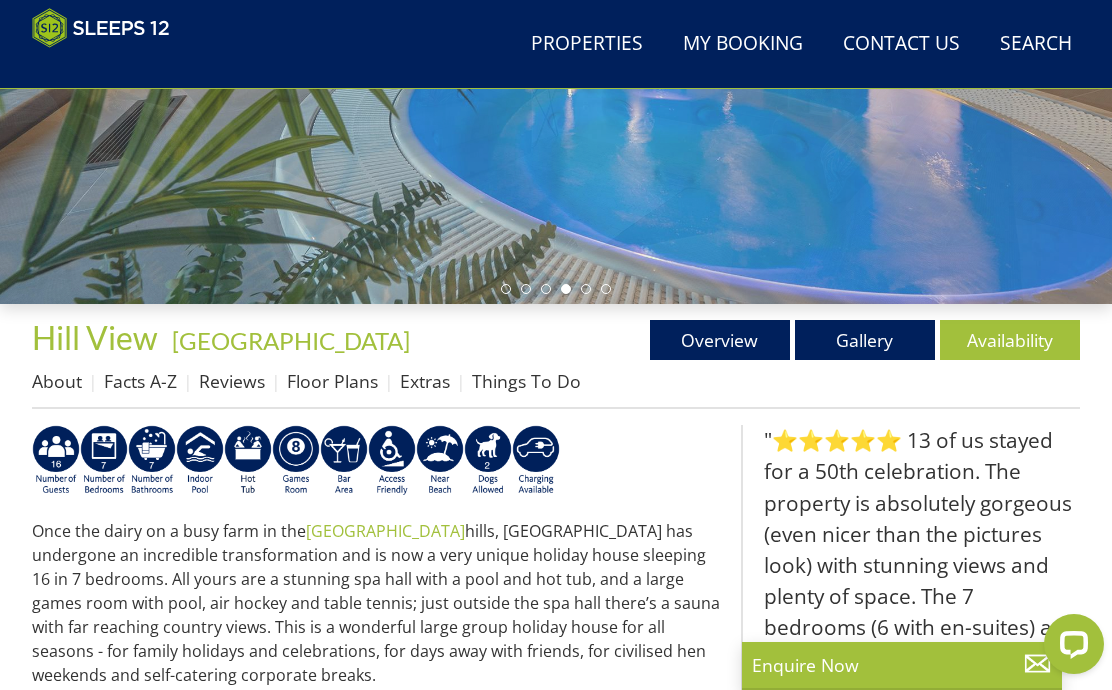 click on "Availability" at bounding box center (1010, 340) 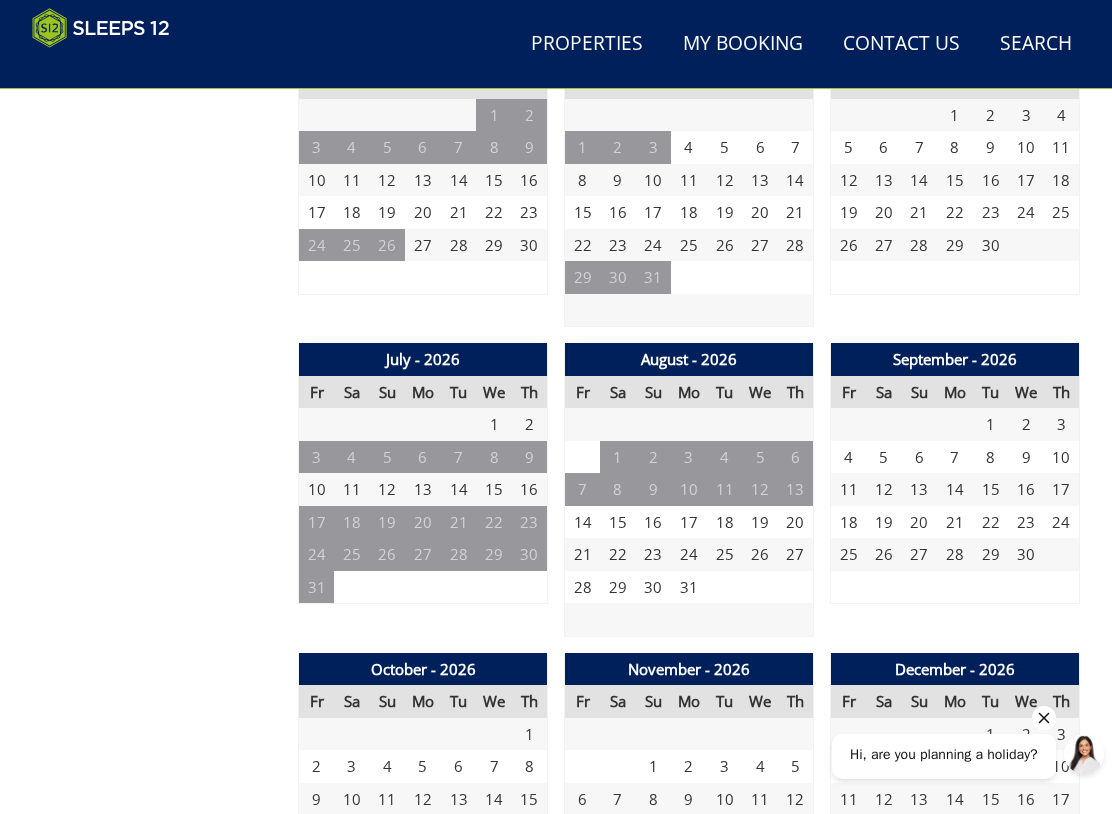 scroll, scrollTop: 1773, scrollLeft: 0, axis: vertical 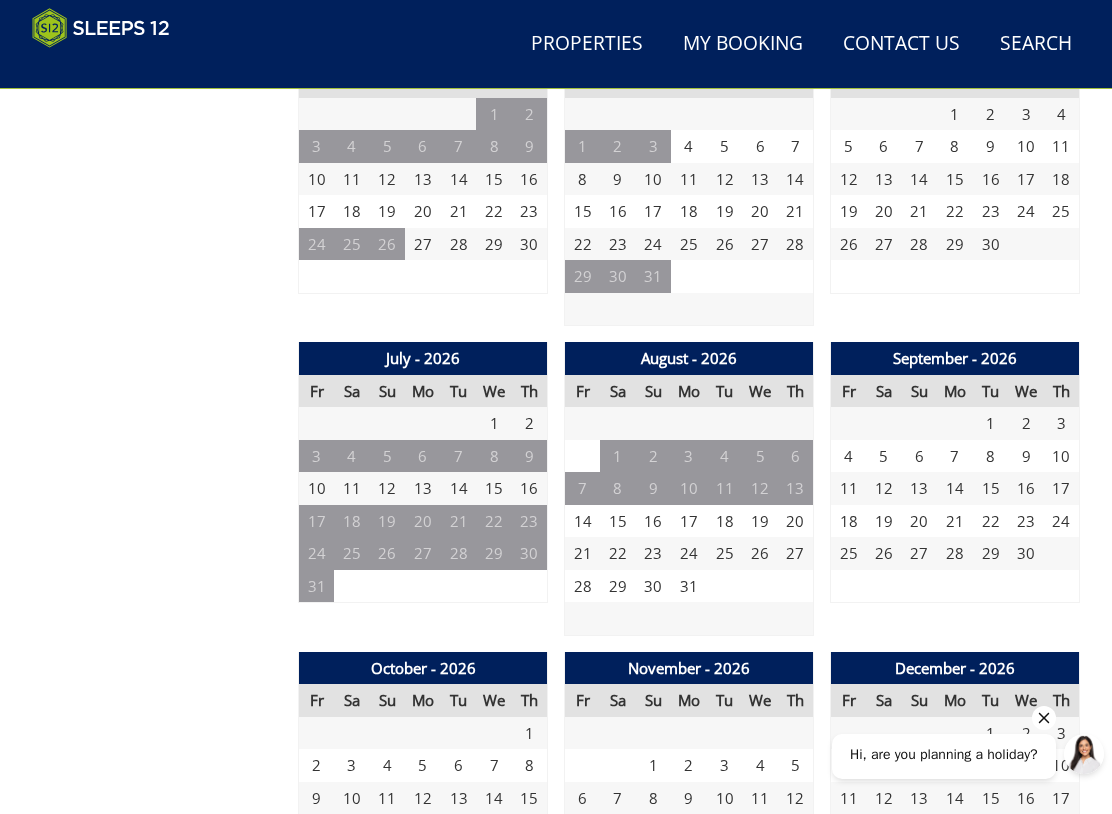 click on "14" at bounding box center [955, 488] 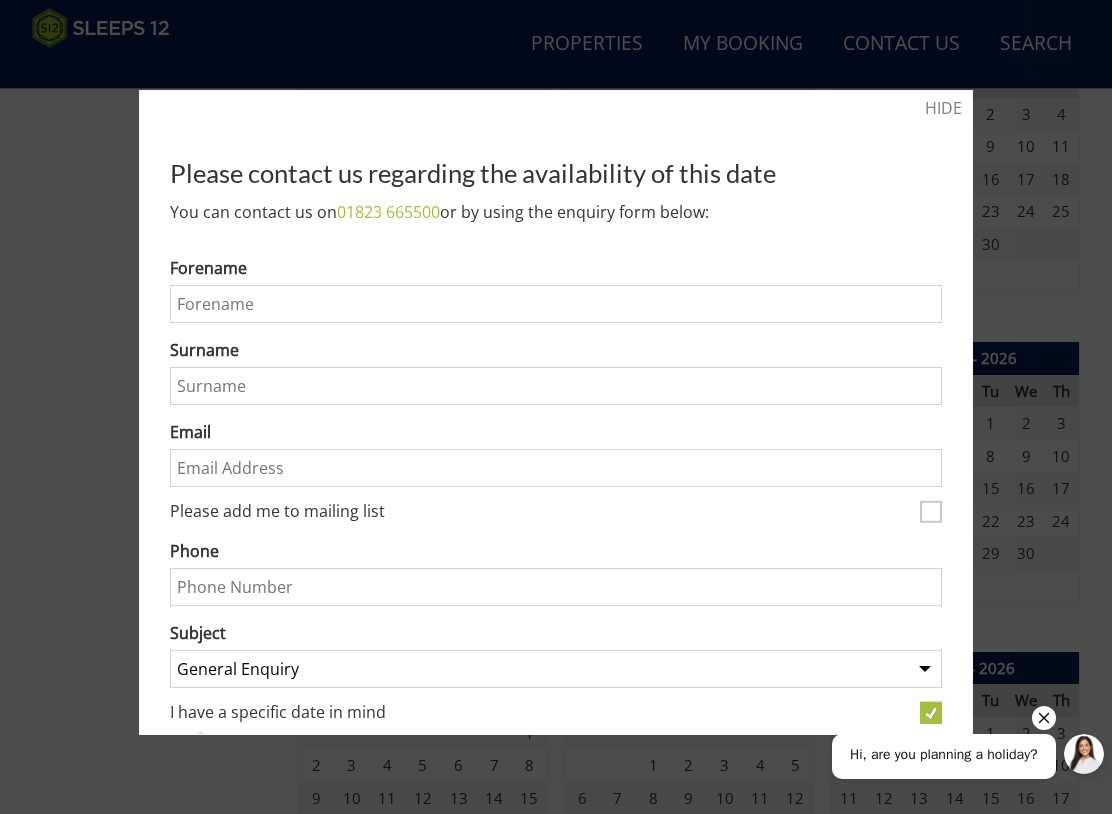 click at bounding box center [556, 407] 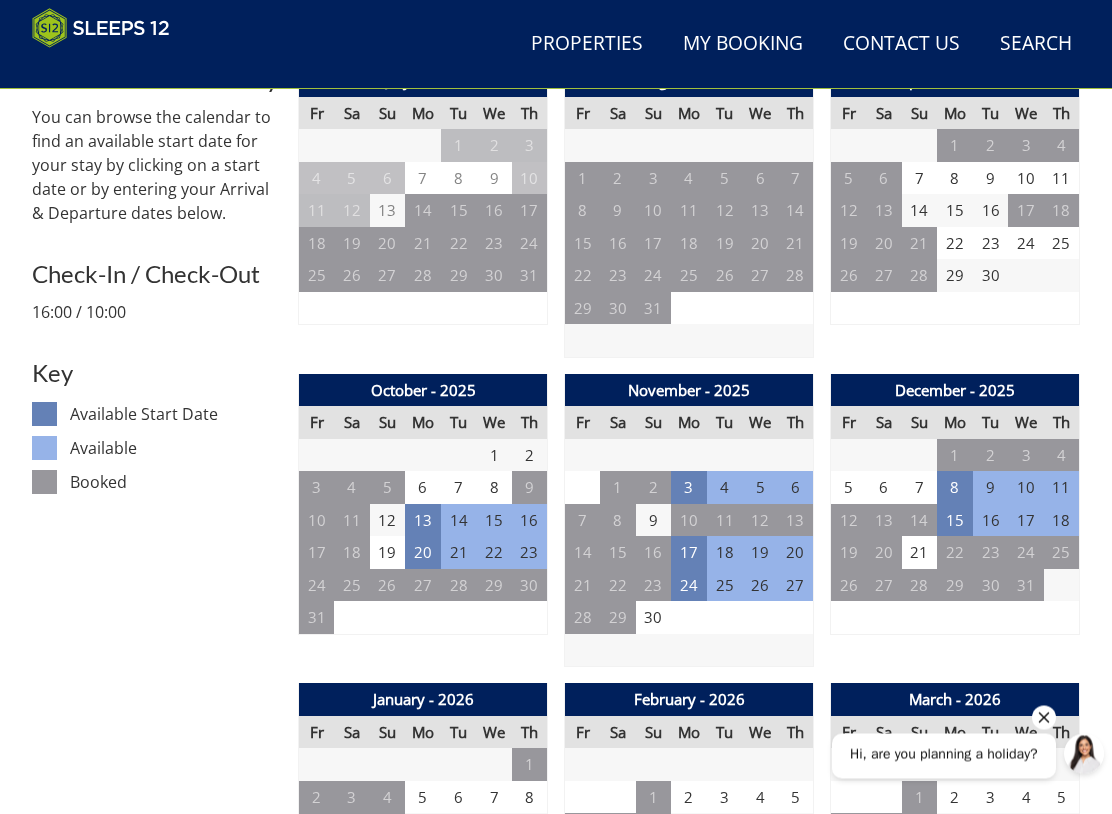 scroll, scrollTop: 813, scrollLeft: 0, axis: vertical 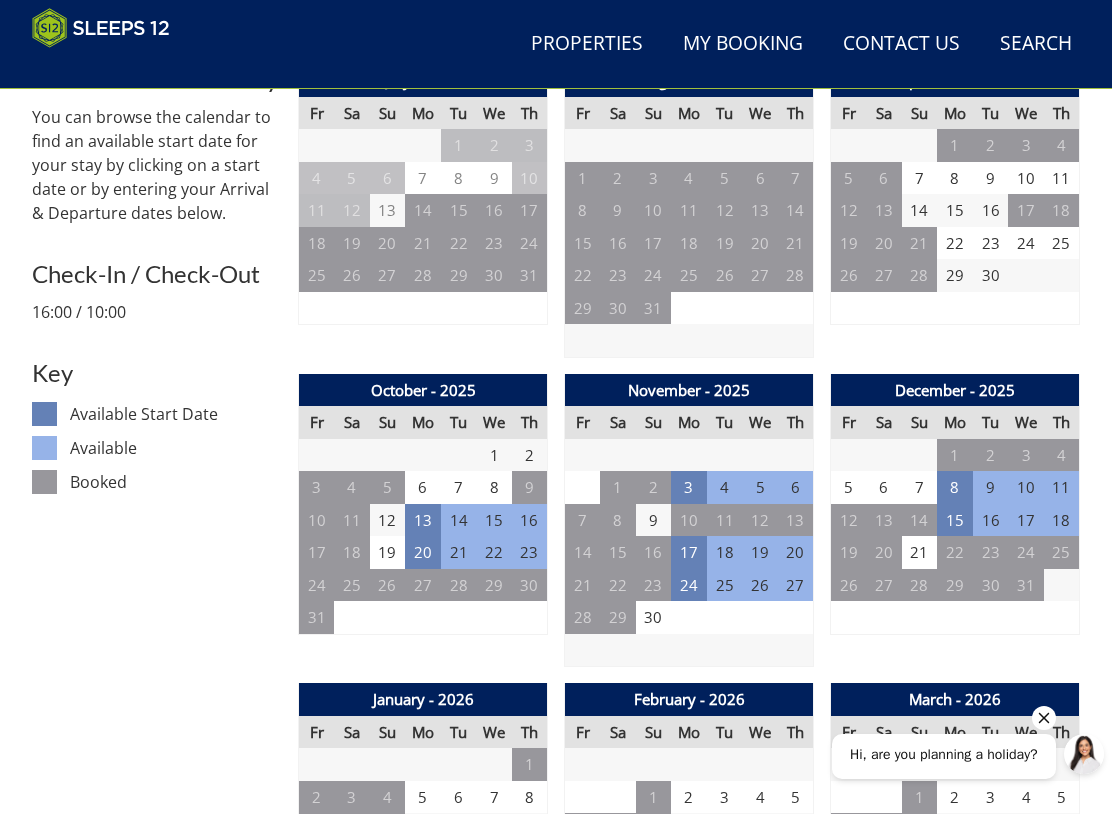 click on "6" at bounding box center [423, 487] 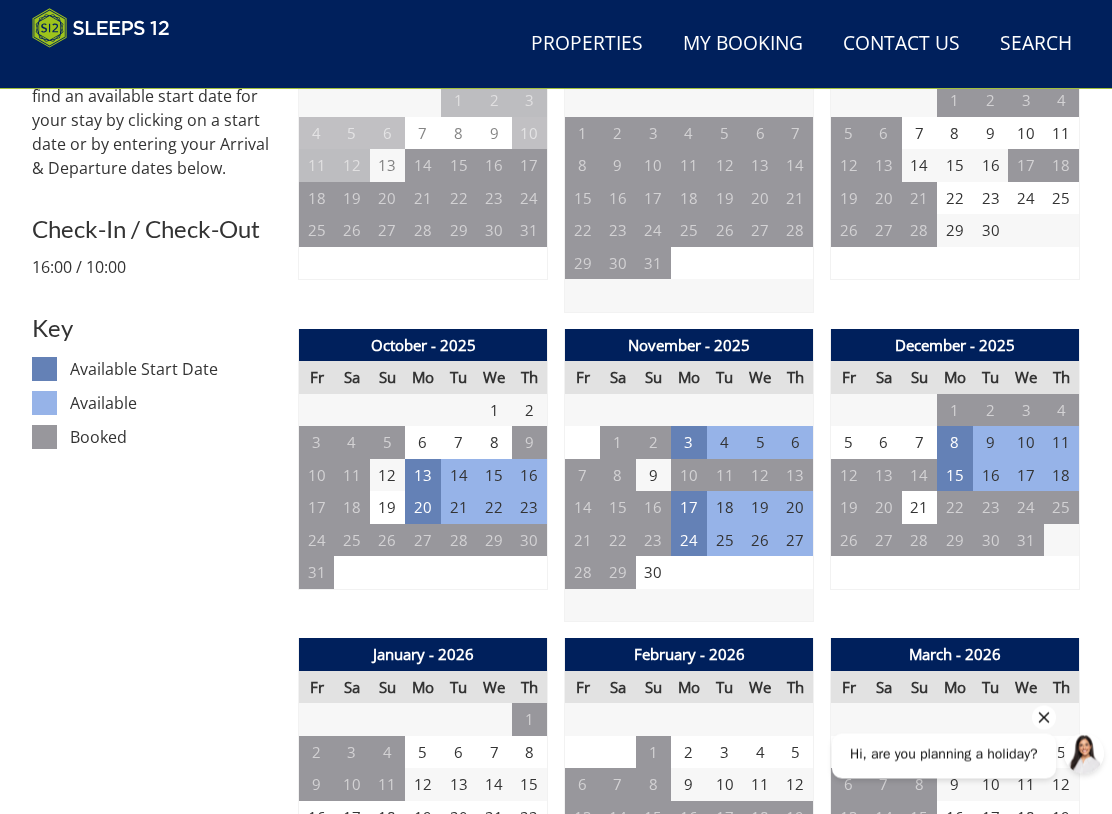 scroll, scrollTop: 858, scrollLeft: 0, axis: vertical 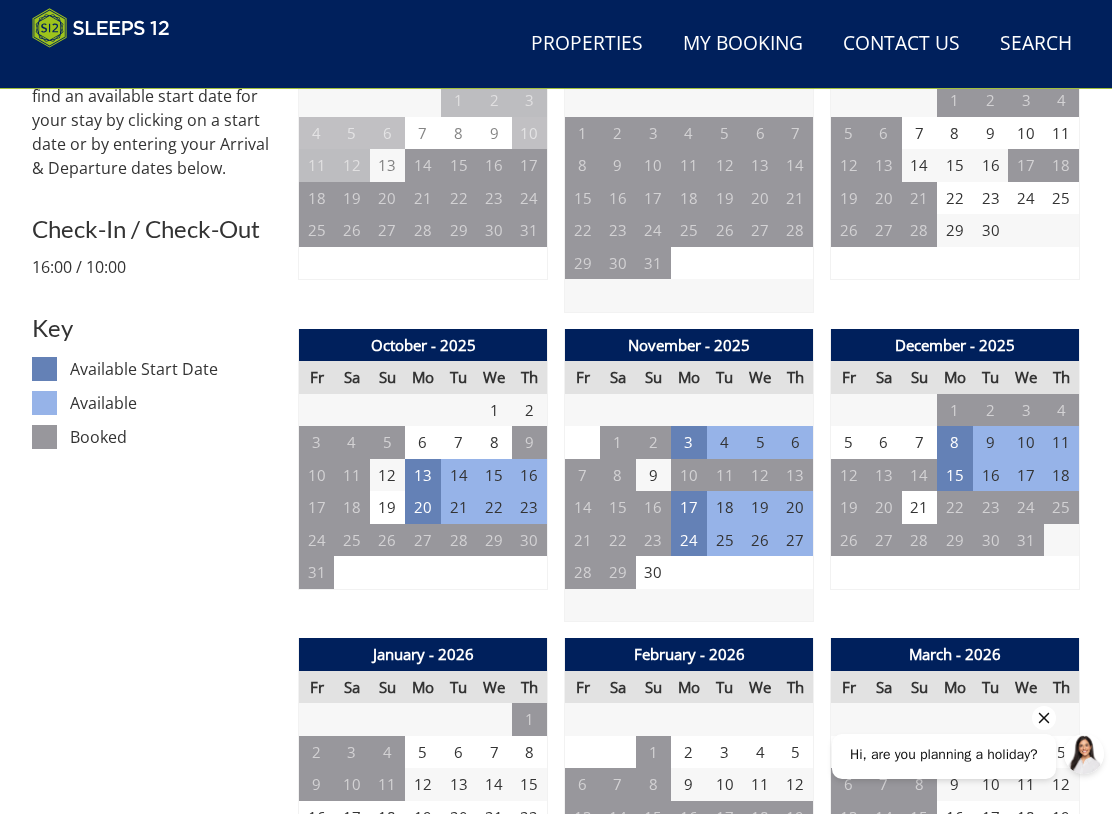 click on "21" at bounding box center (459, 507) 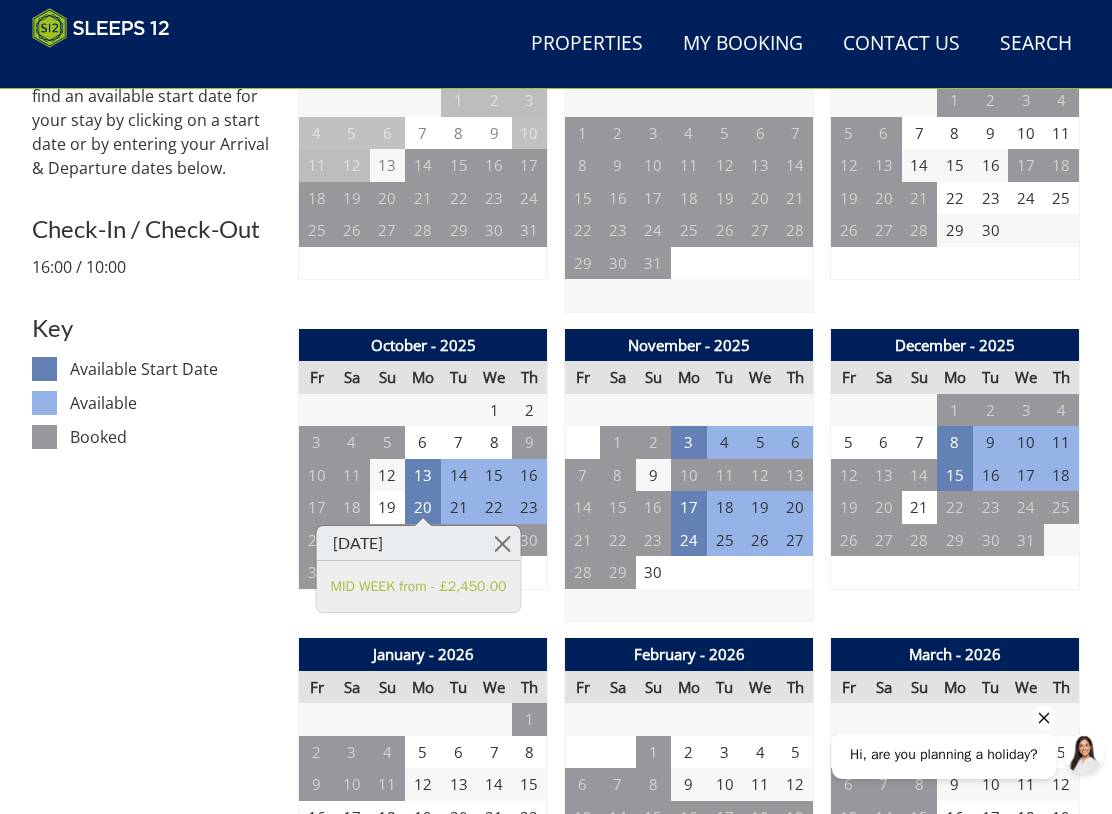click on "13" at bounding box center [423, 475] 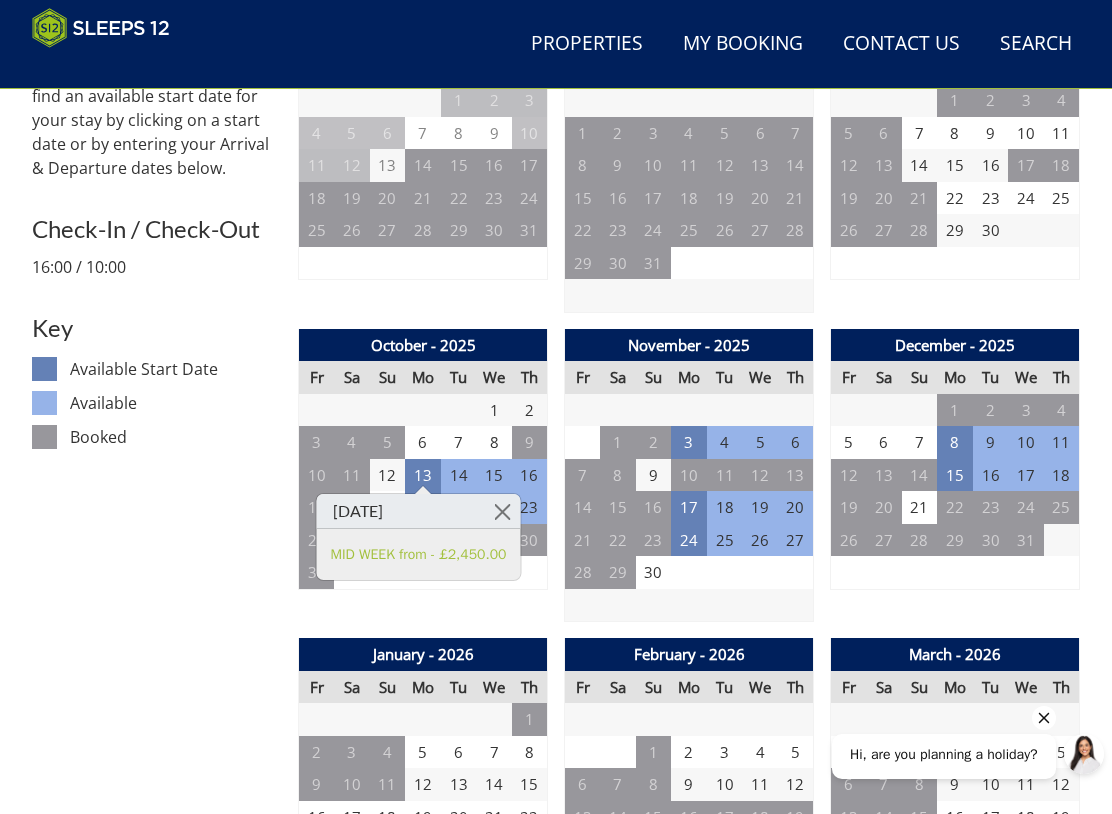 click on "MID WEEK from  - £2,450.00" at bounding box center (419, 554) 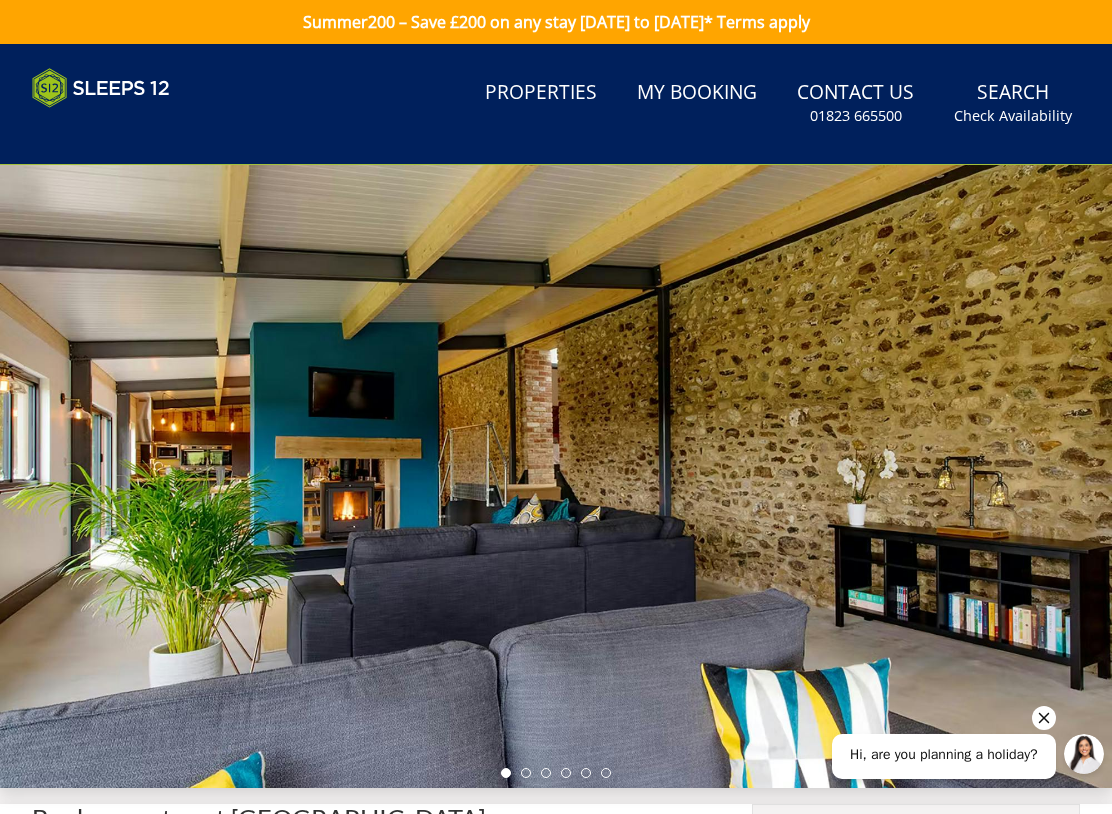 scroll, scrollTop: 0, scrollLeft: 0, axis: both 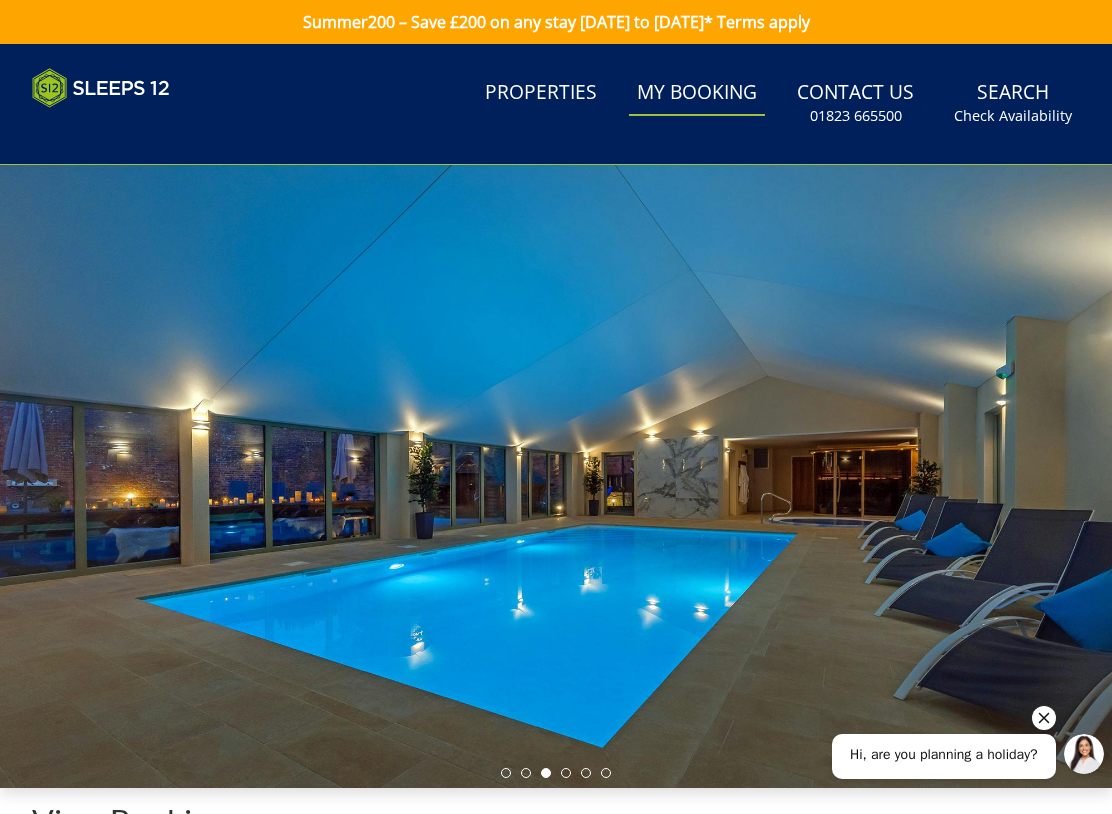 click on "Search  Check Availability" at bounding box center (1013, 103) 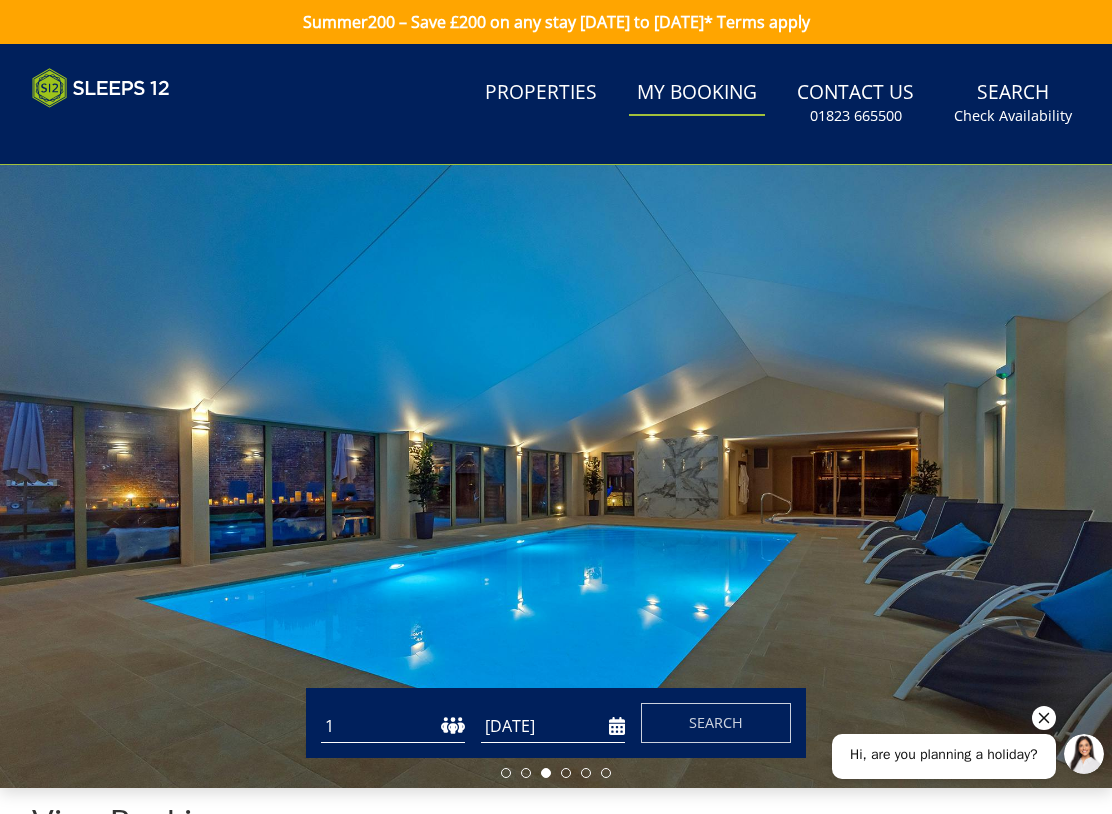 click on "Search" at bounding box center [716, 722] 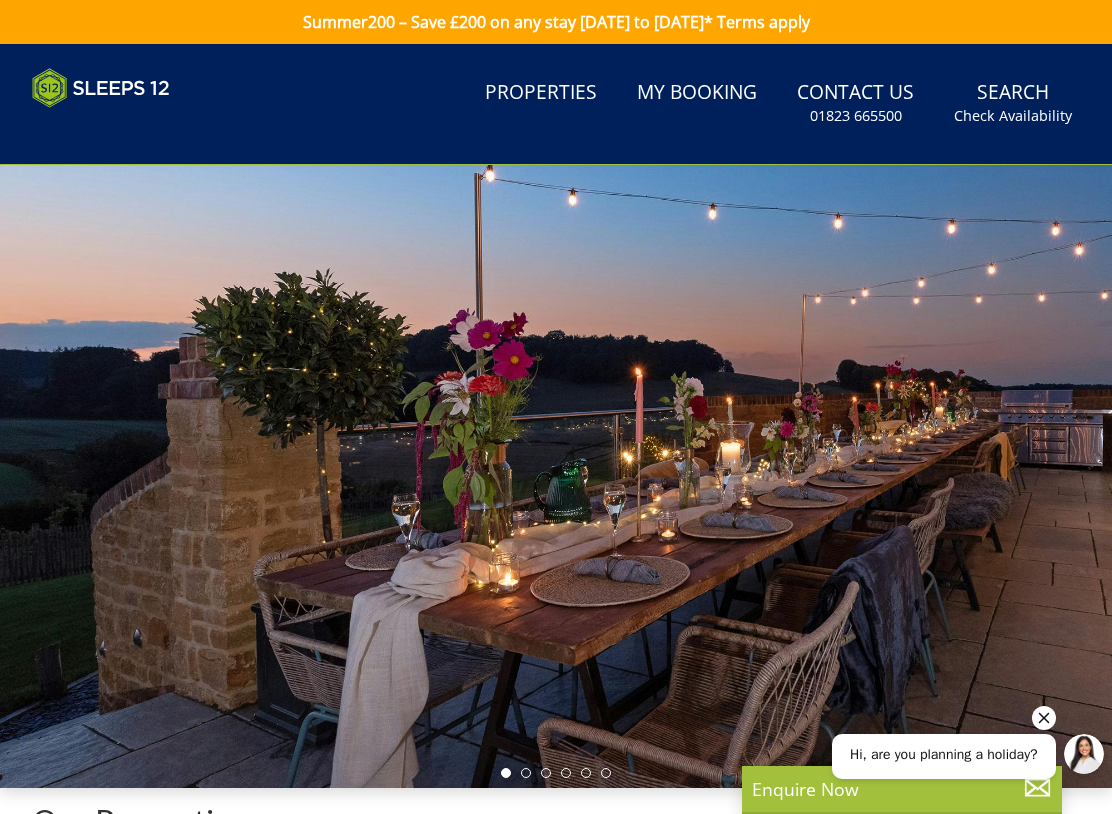 scroll, scrollTop: 0, scrollLeft: 0, axis: both 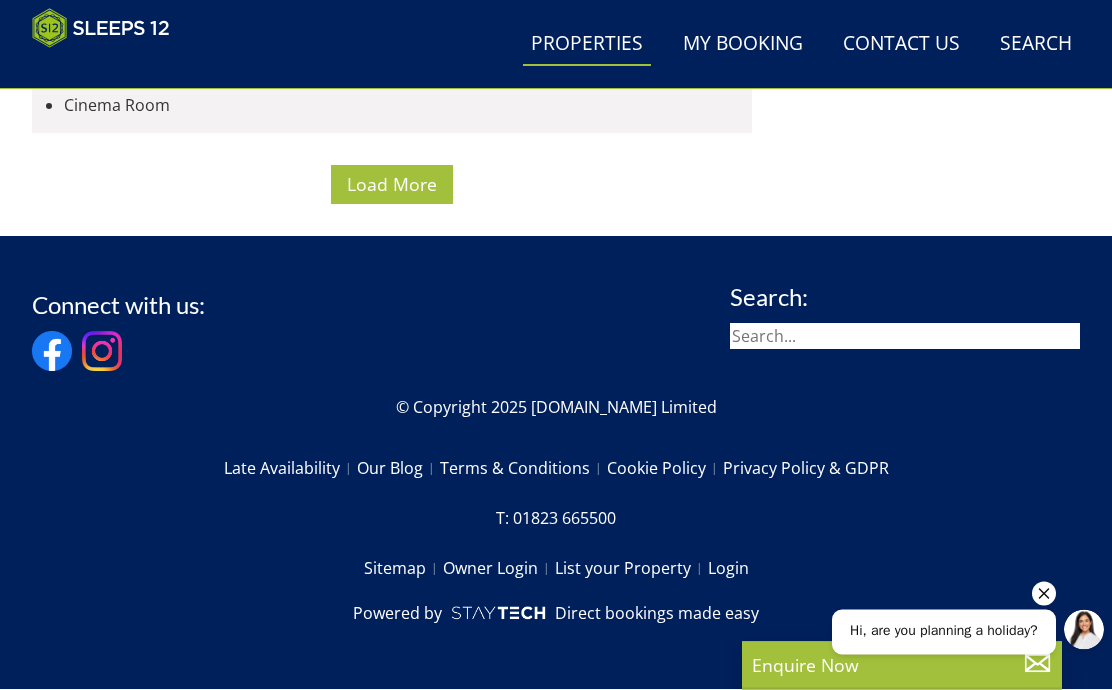 click on "Load More" at bounding box center [392, 185] 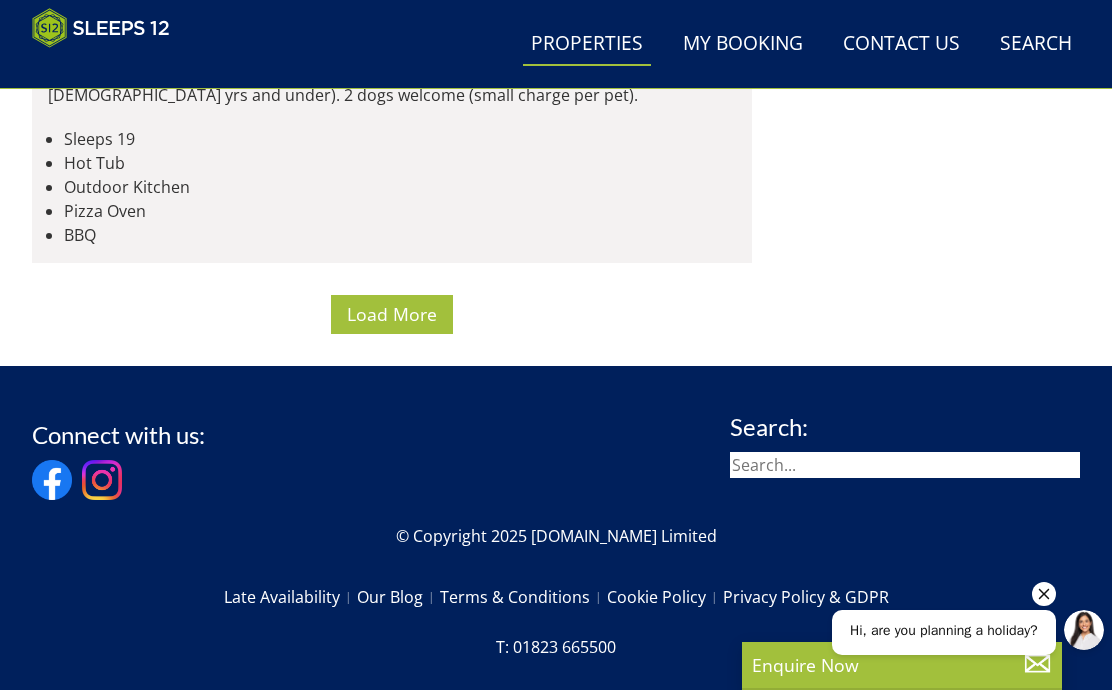 click on "Search
Menu
Properties
My Booking
Contact Us  [PHONE_NUMBER]
Search  Check Availability" at bounding box center (556, 44) 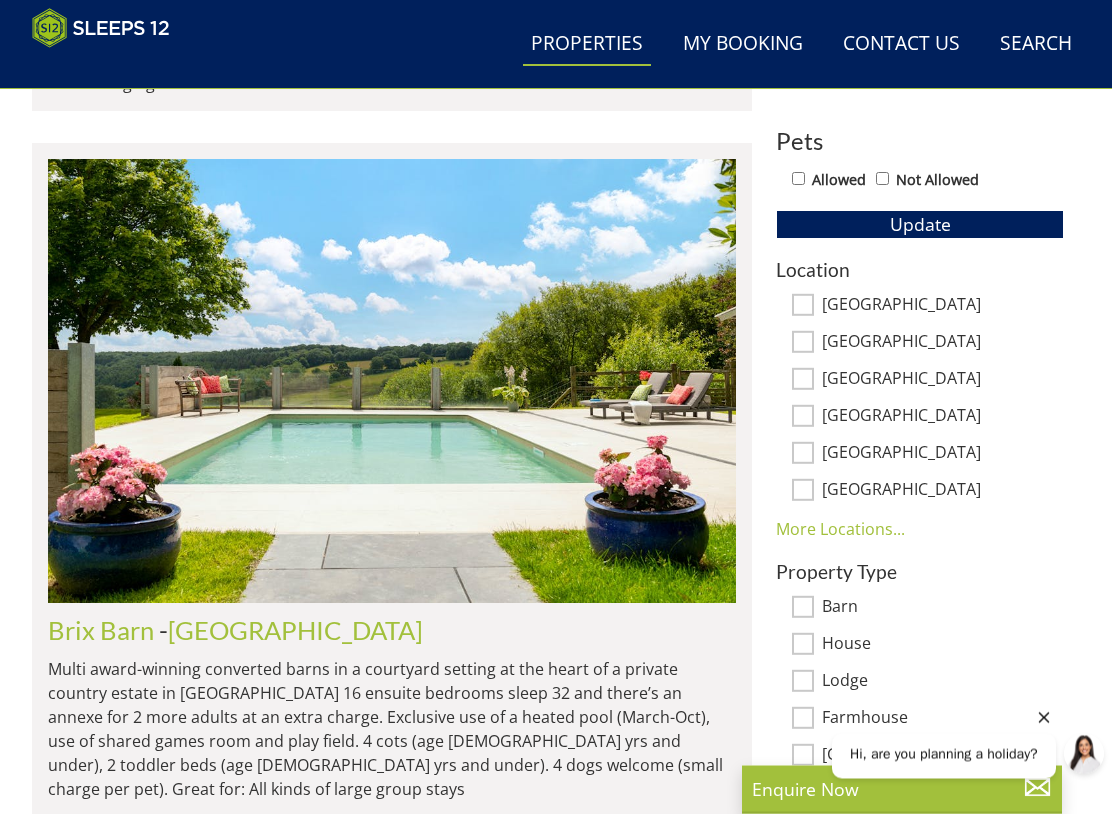 scroll, scrollTop: 1066, scrollLeft: 0, axis: vertical 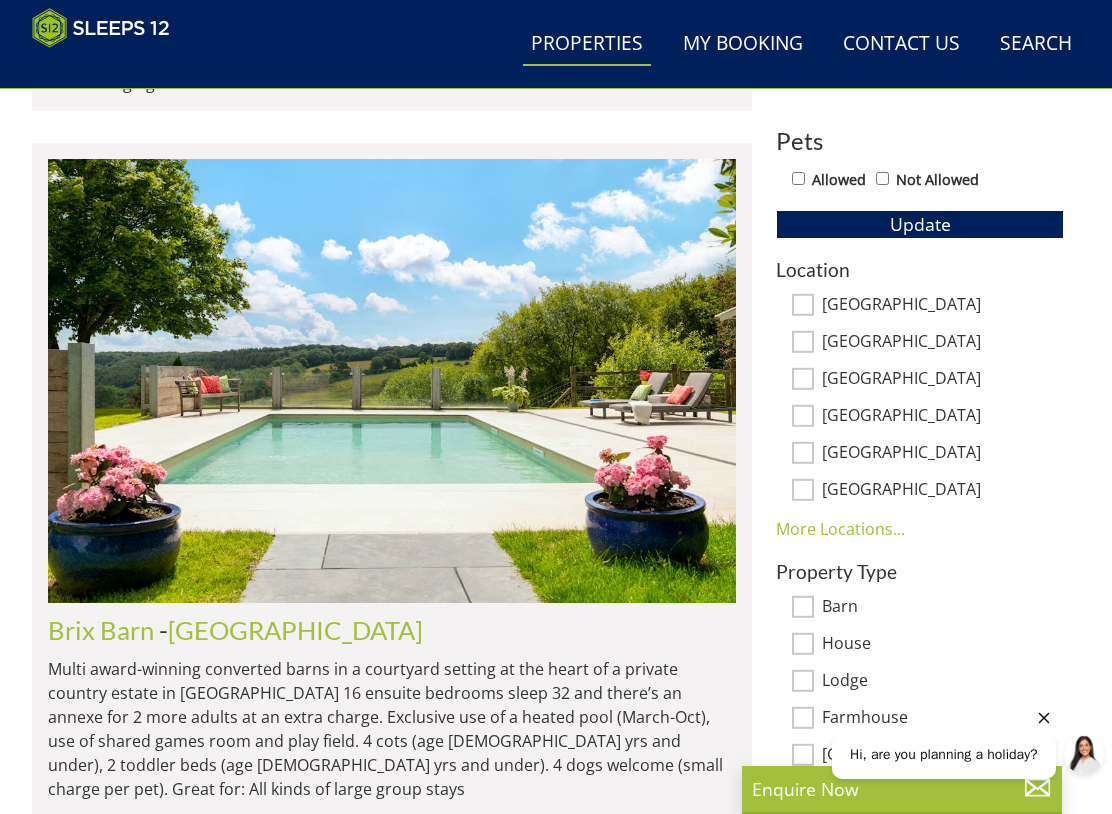 click on "[GEOGRAPHIC_DATA]" at bounding box center [803, 305] 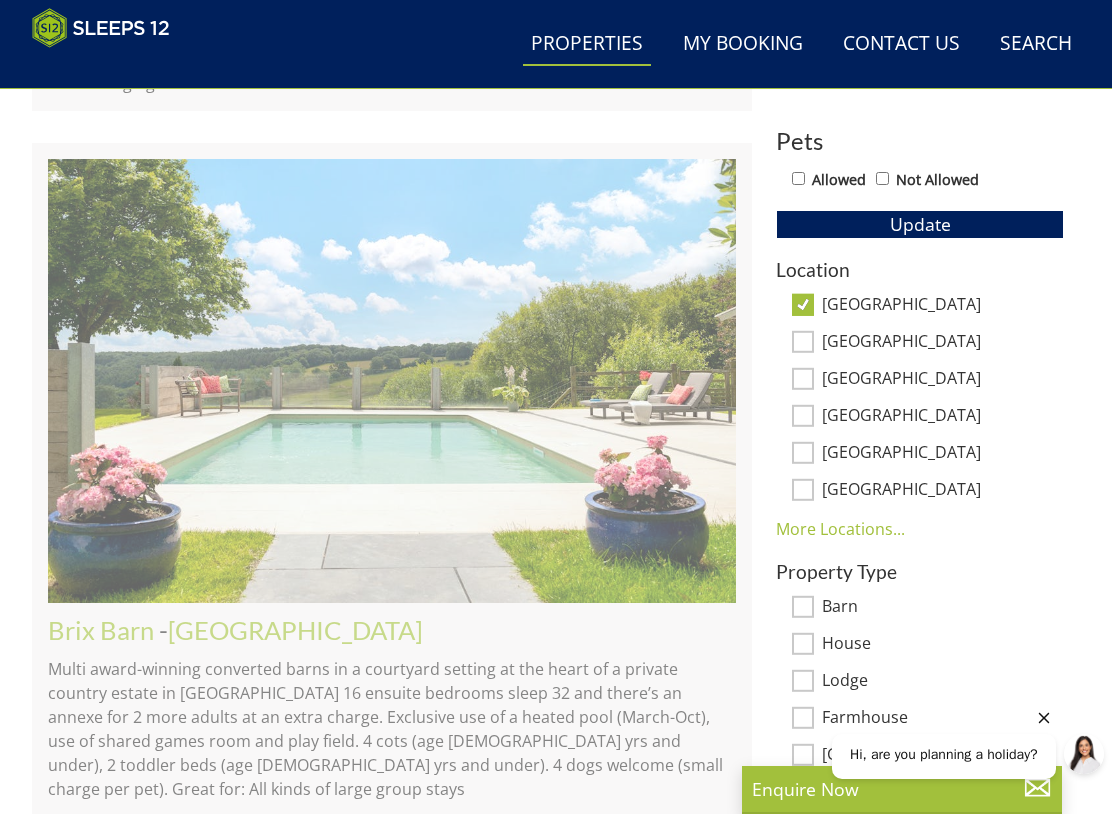 click on "[GEOGRAPHIC_DATA]" at bounding box center (803, 342) 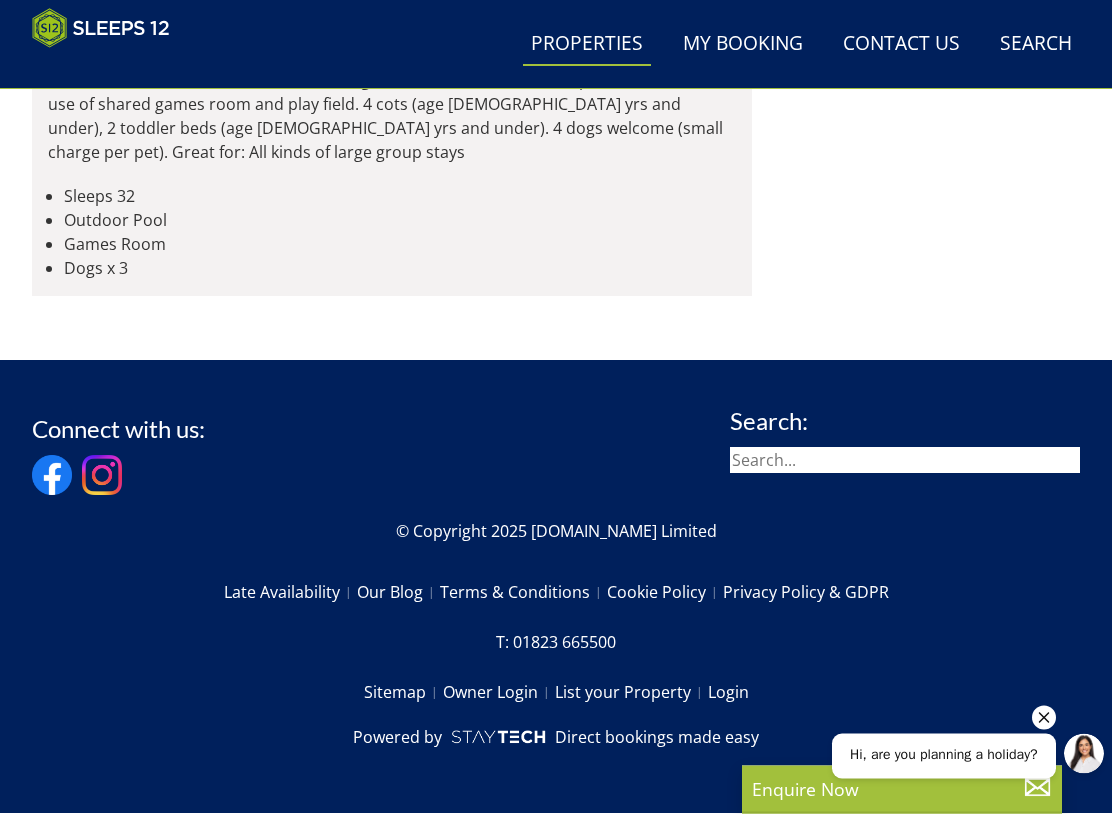 scroll, scrollTop: 15609, scrollLeft: 0, axis: vertical 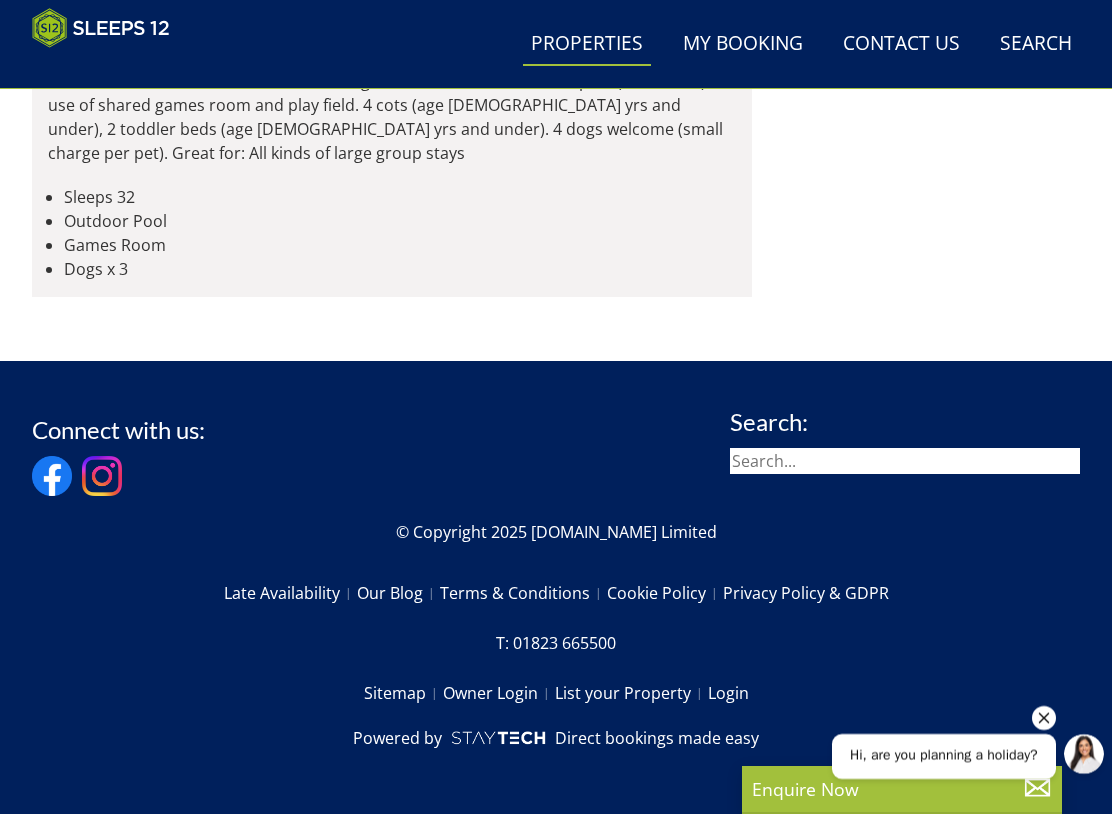 click at bounding box center (392, -854) 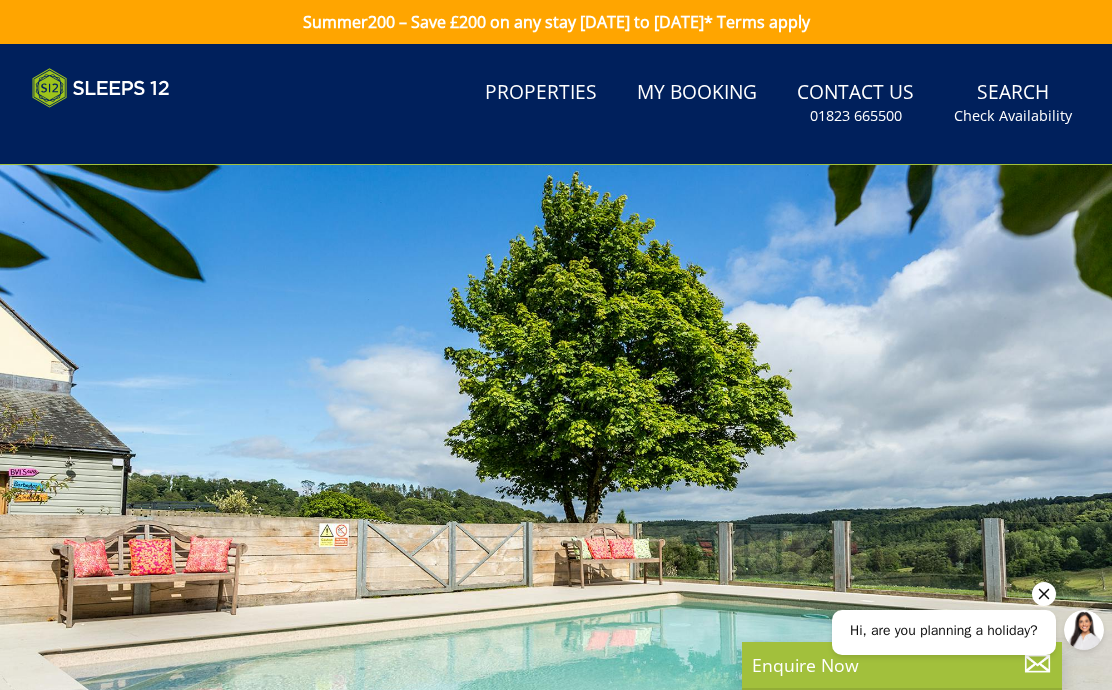 scroll, scrollTop: 0, scrollLeft: 0, axis: both 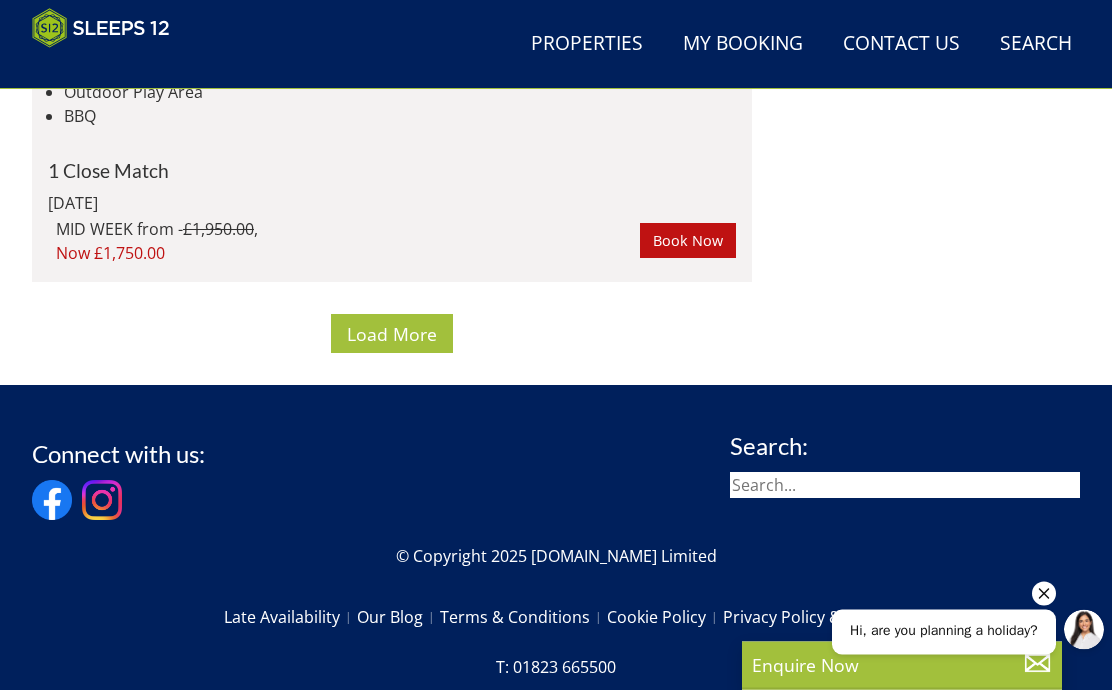 click on "Search  Check Availability" at bounding box center (1036, 44) 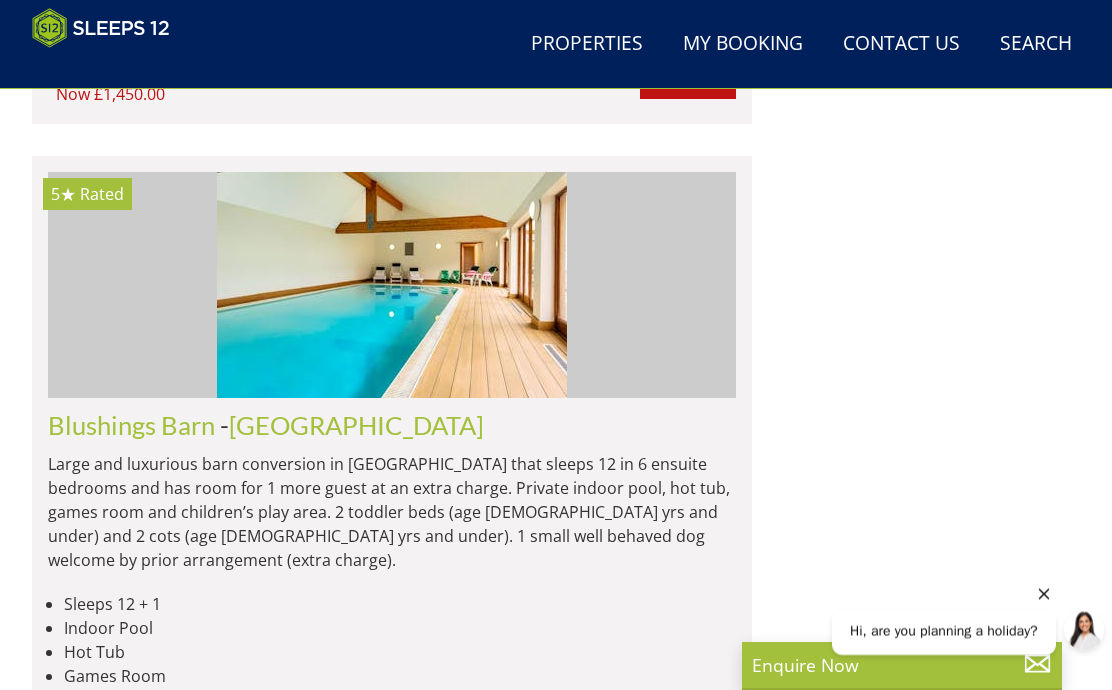 scroll, scrollTop: 0, scrollLeft: 0, axis: both 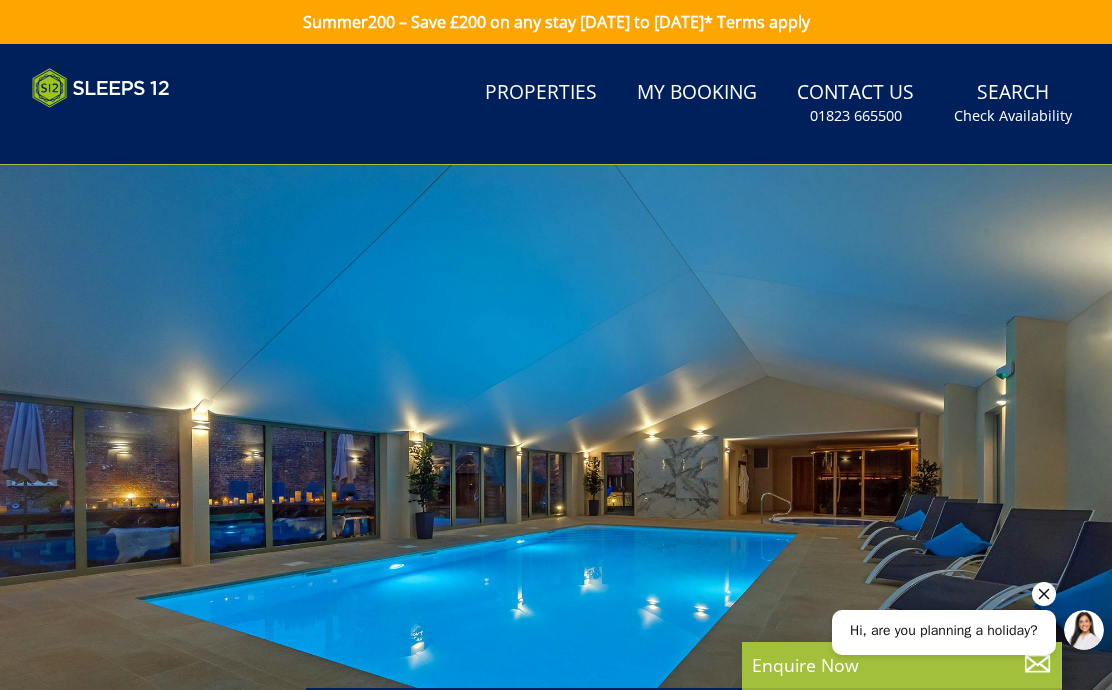 click on "Check Availability" at bounding box center [1013, 116] 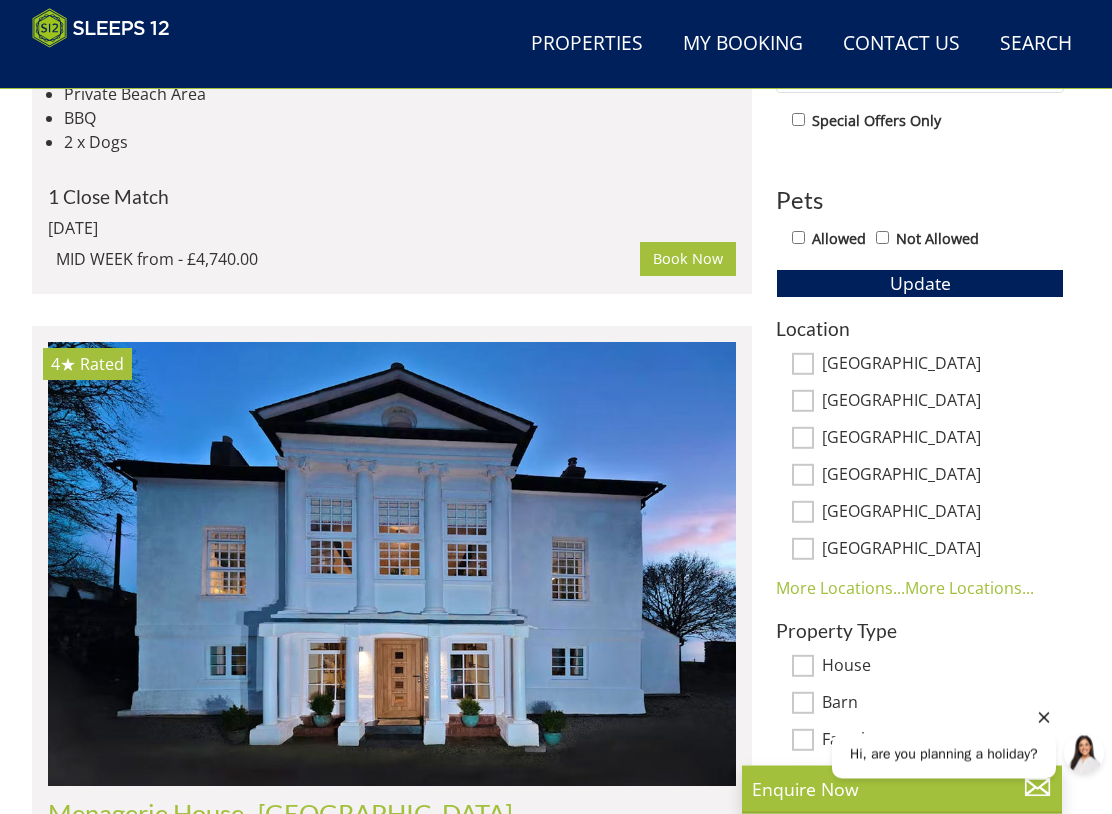 scroll, scrollTop: 1046, scrollLeft: 0, axis: vertical 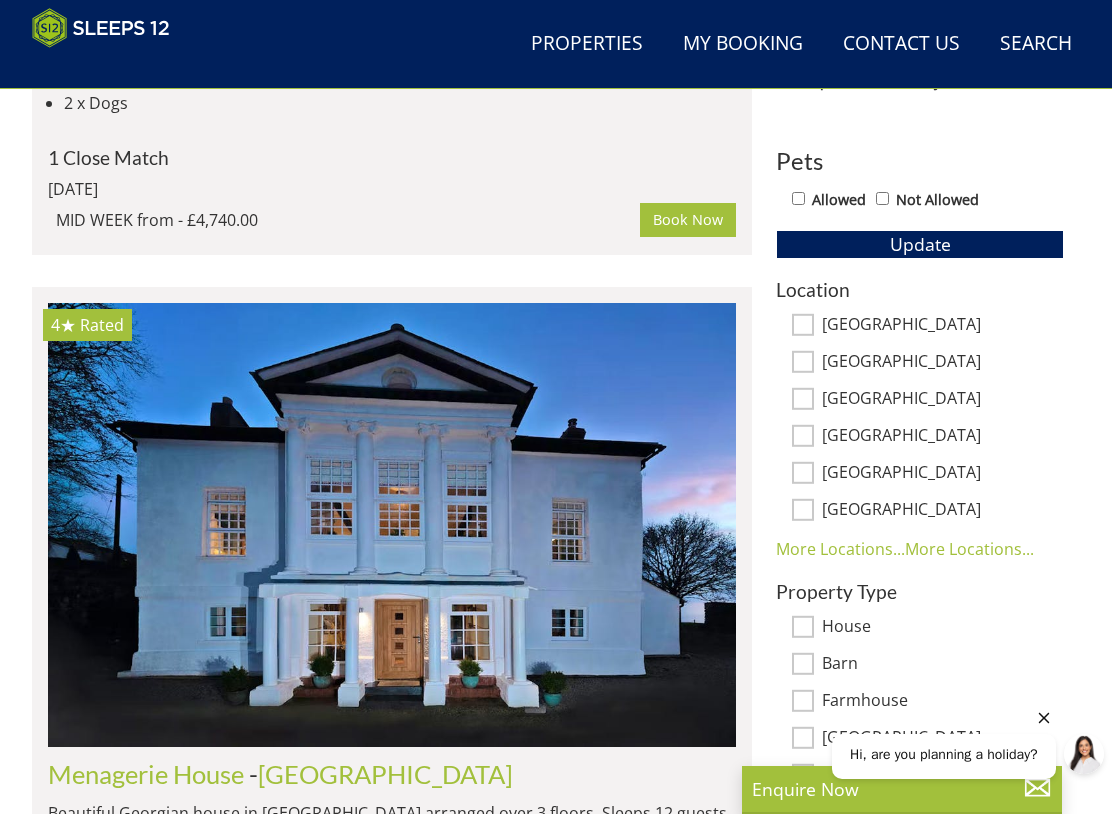 click on "[GEOGRAPHIC_DATA]" at bounding box center [803, 362] 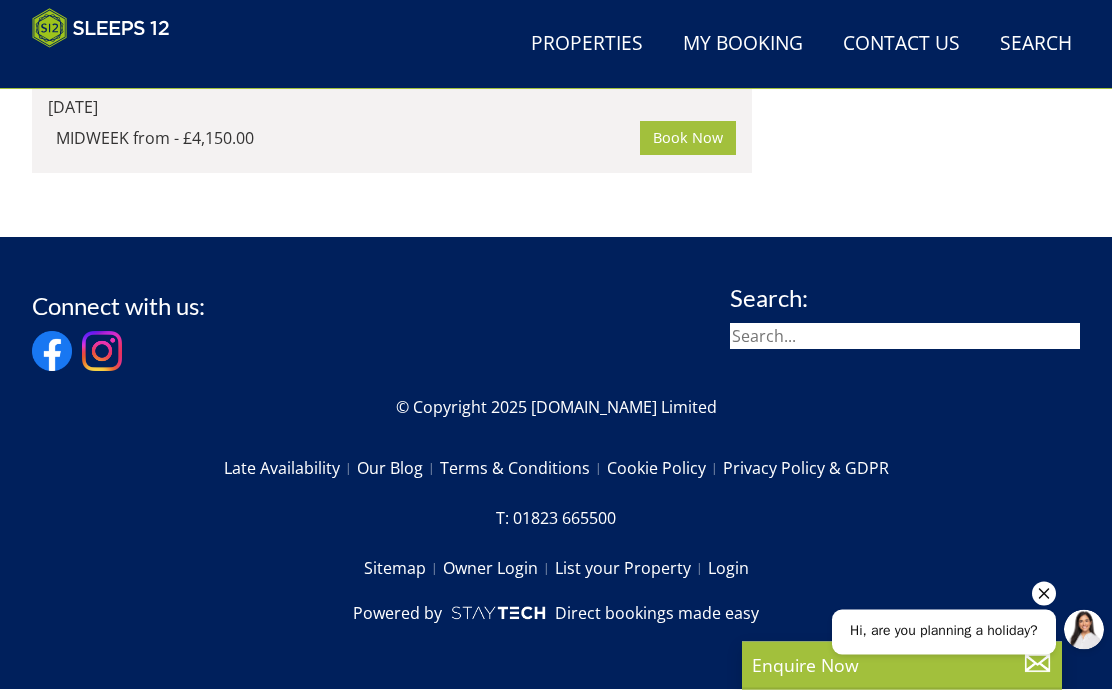 scroll, scrollTop: 9199, scrollLeft: 0, axis: vertical 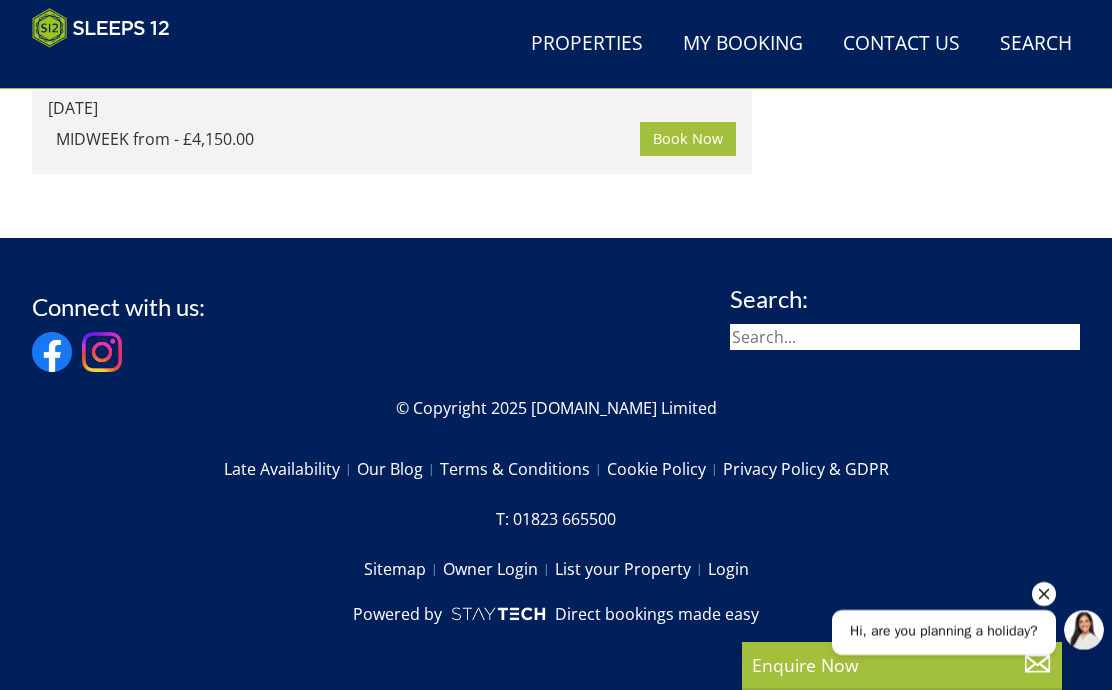 click on "My Booking" at bounding box center (743, 44) 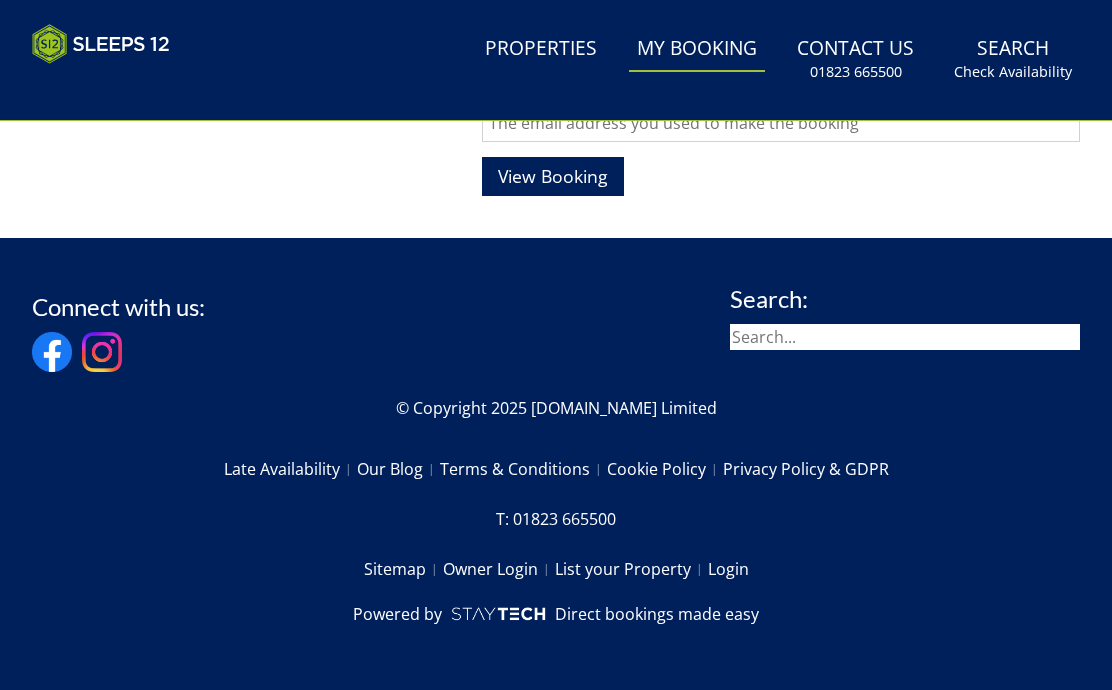 scroll, scrollTop: 0, scrollLeft: 0, axis: both 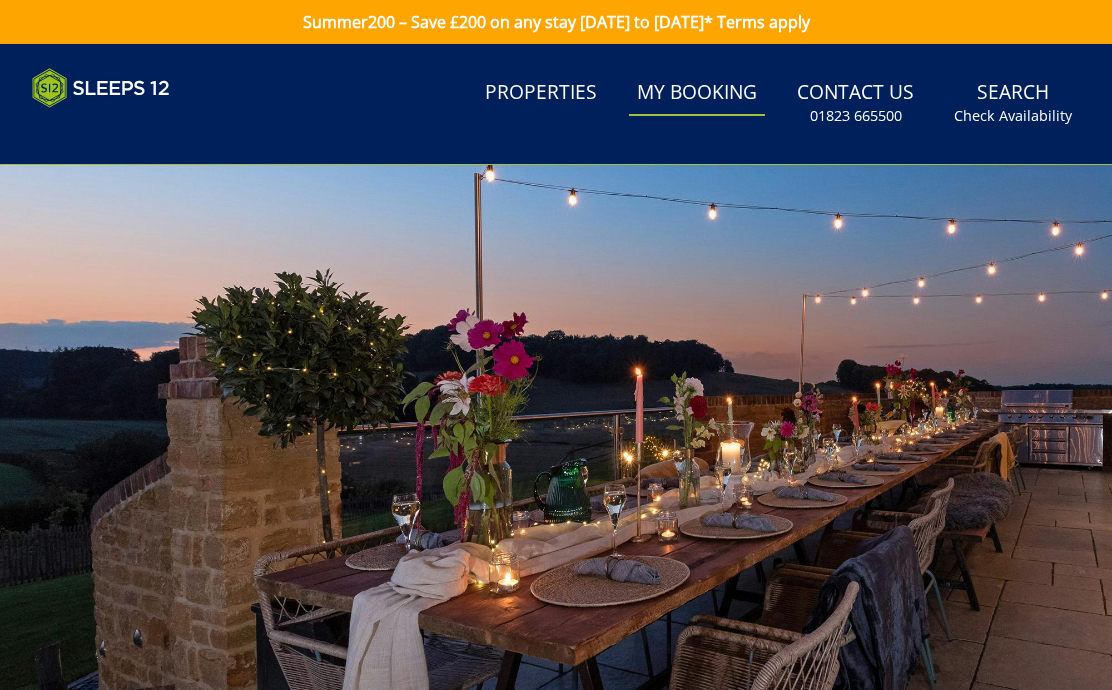 click on "Properties" at bounding box center (541, 93) 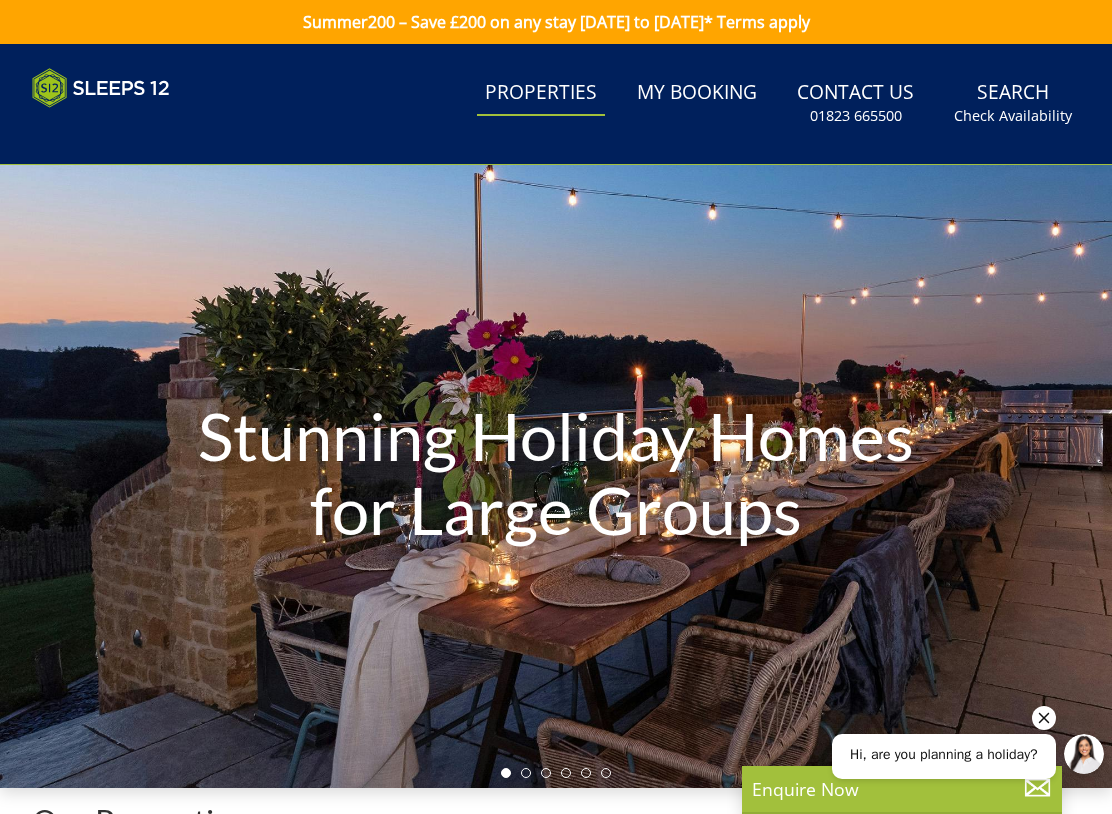 scroll, scrollTop: 0, scrollLeft: 0, axis: both 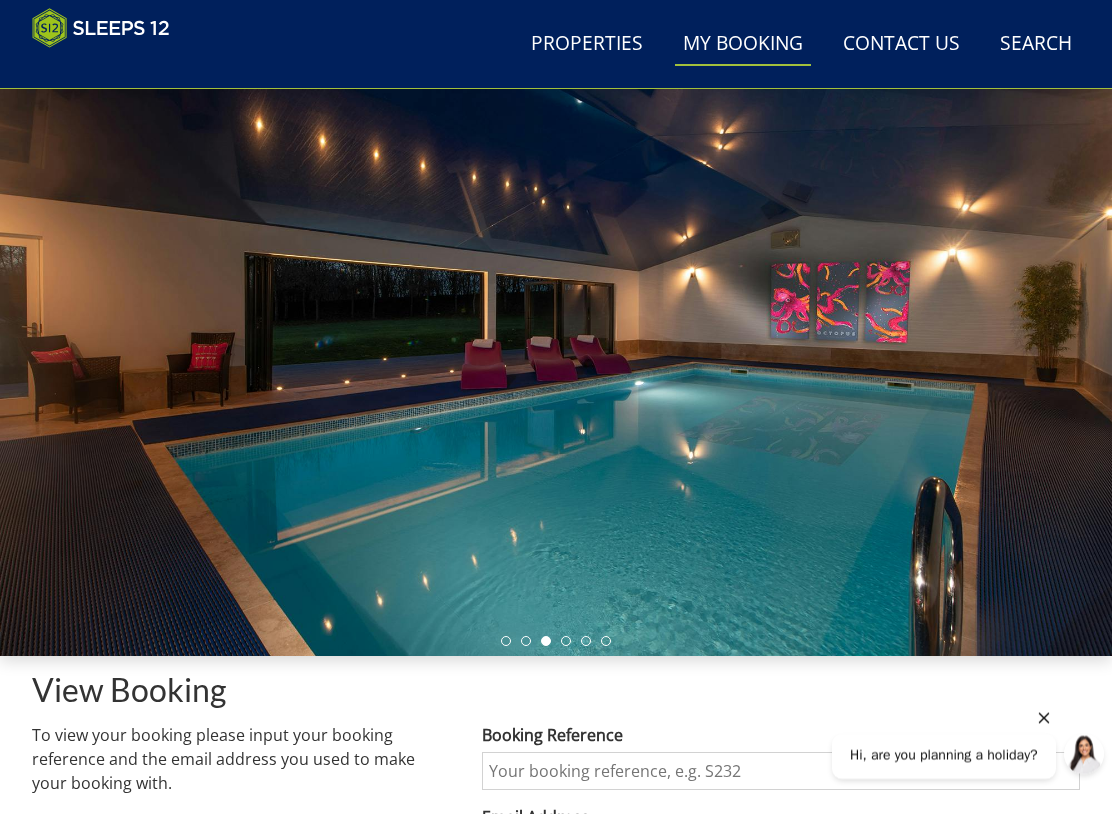 click on "Search  Check Availability" at bounding box center [1036, 44] 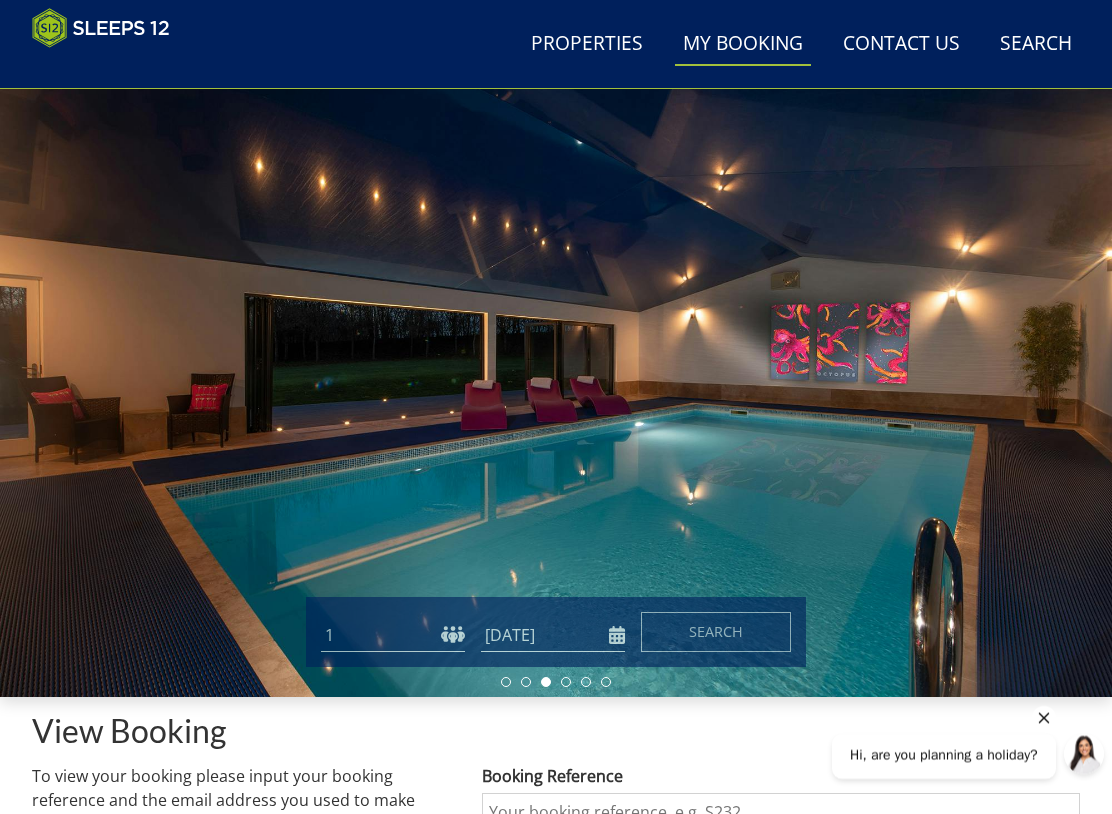 scroll, scrollTop: 0, scrollLeft: 0, axis: both 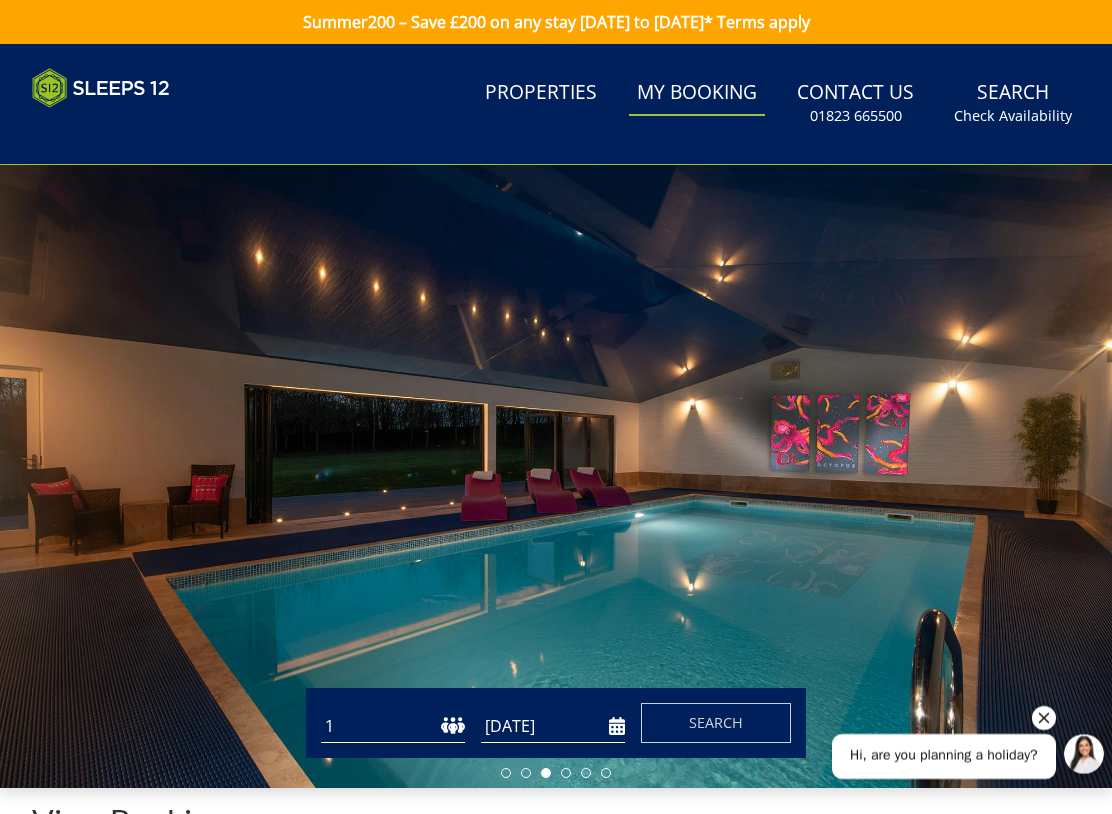 click on "[DATE]" at bounding box center (553, 726) 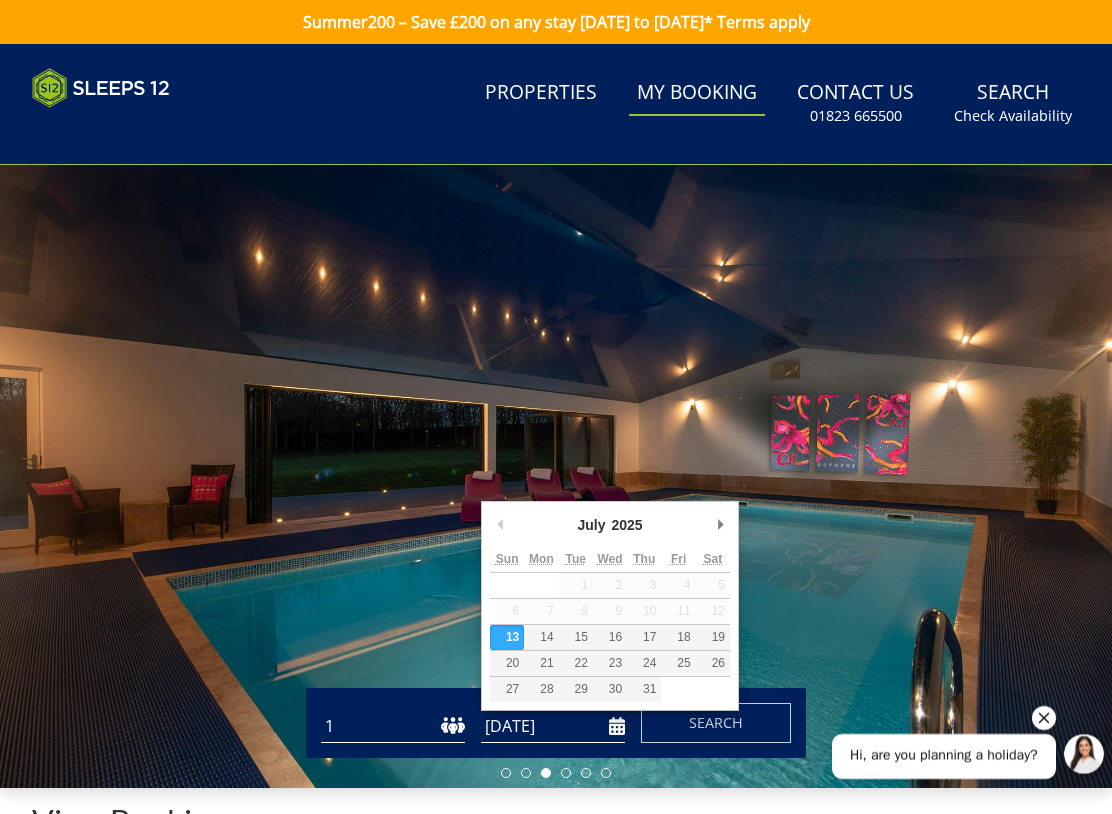 scroll, scrollTop: 114, scrollLeft: 0, axis: vertical 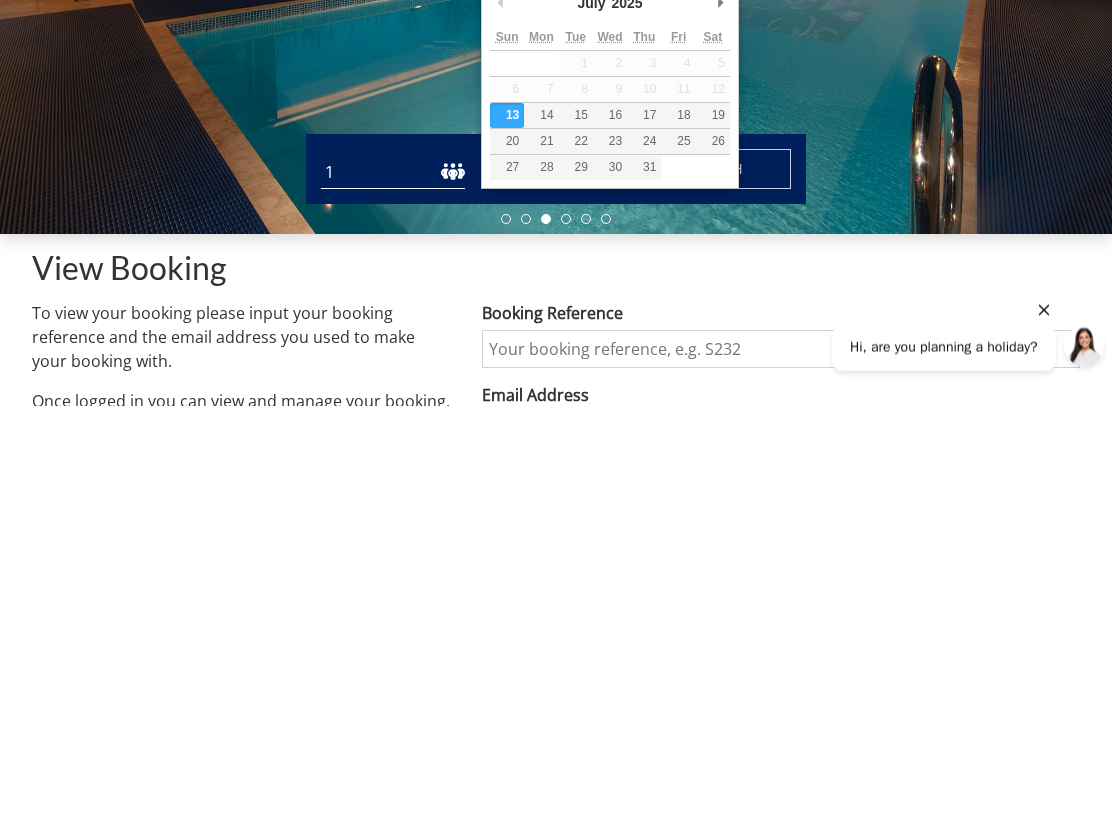 click on "Guests
1
2
3
4
5
6
7
8
9
10
11
12
13
14
15
16
17
18
19
20
21
22
23
24
25
26
27
28
29
30
31
32
Date
[DATE]
Search" at bounding box center (556, 577) 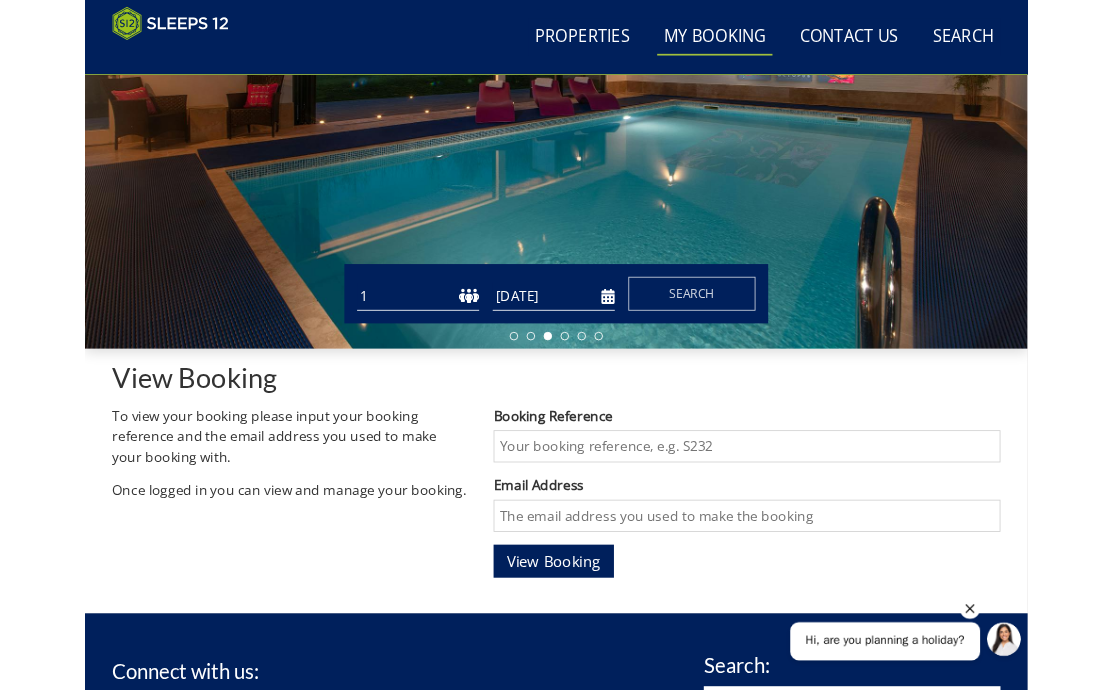 scroll, scrollTop: 0, scrollLeft: 0, axis: both 